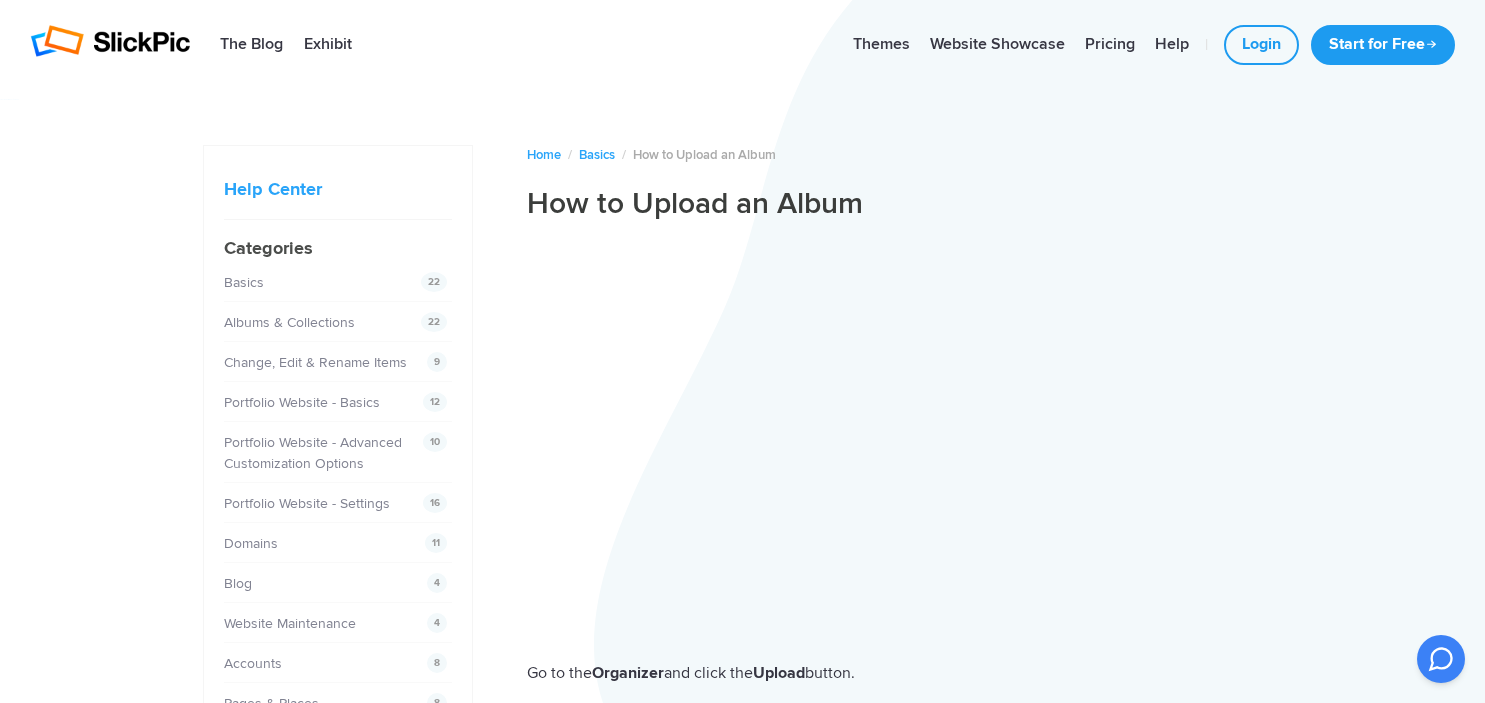 scroll, scrollTop: 0, scrollLeft: 0, axis: both 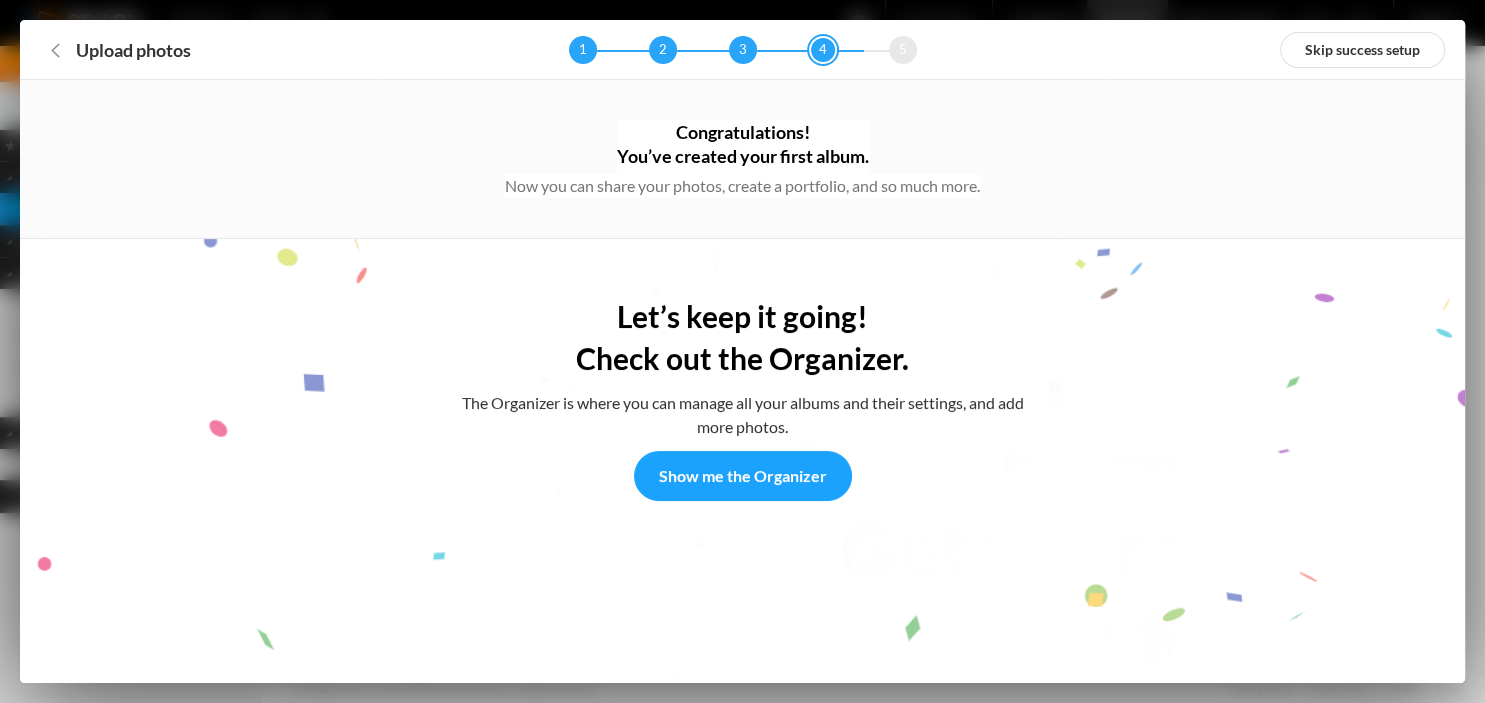 click on "Upload photos" at bounding box center (133, 50) 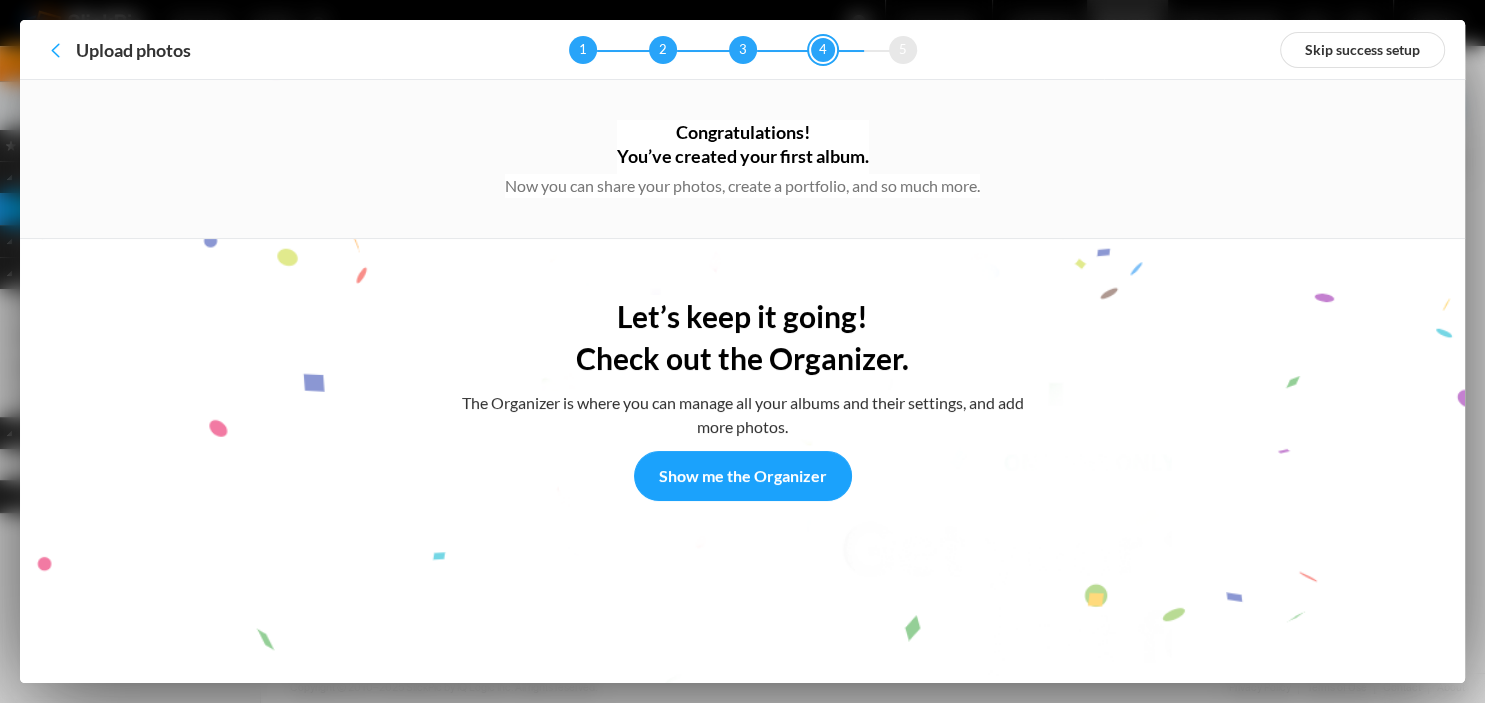 click on "Upload photos" at bounding box center (55, 50) 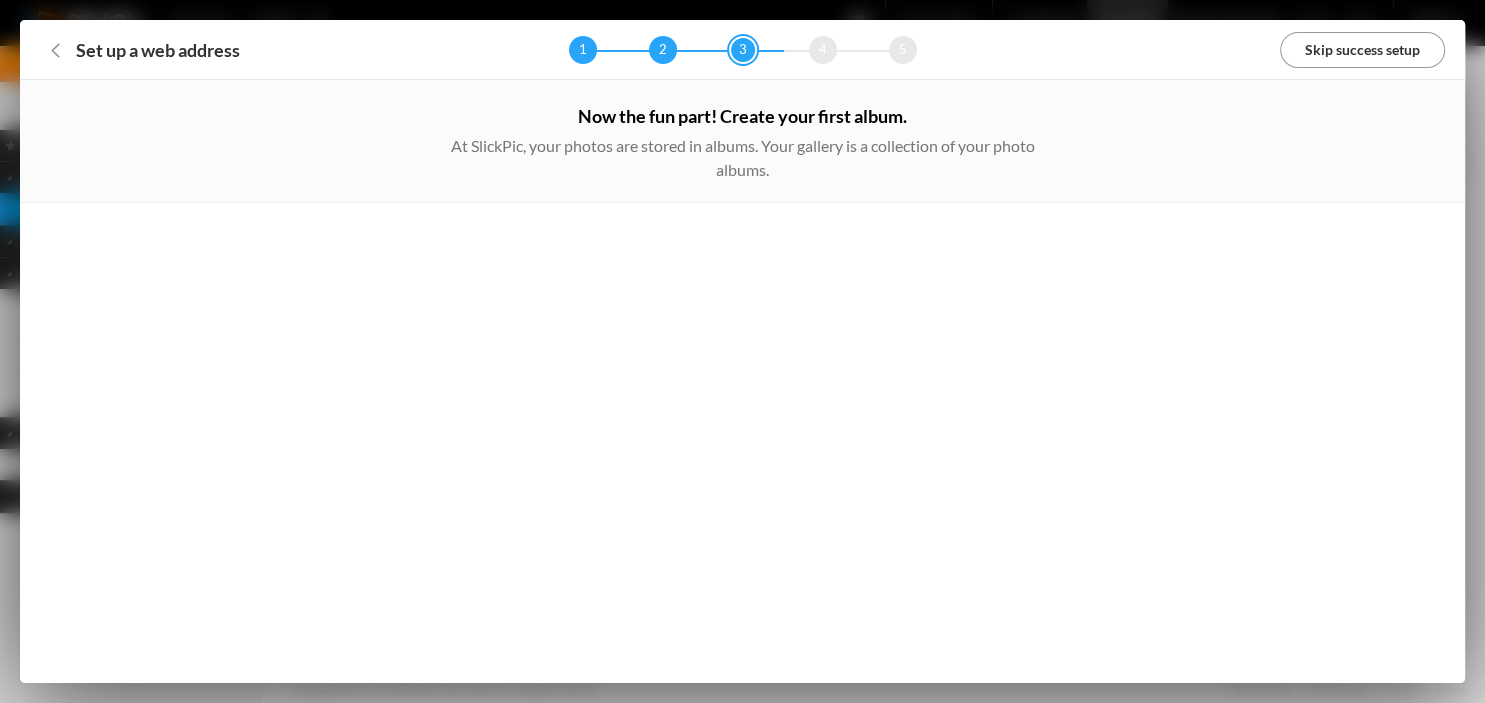 click on "Skip success setup" at bounding box center (1362, 50) 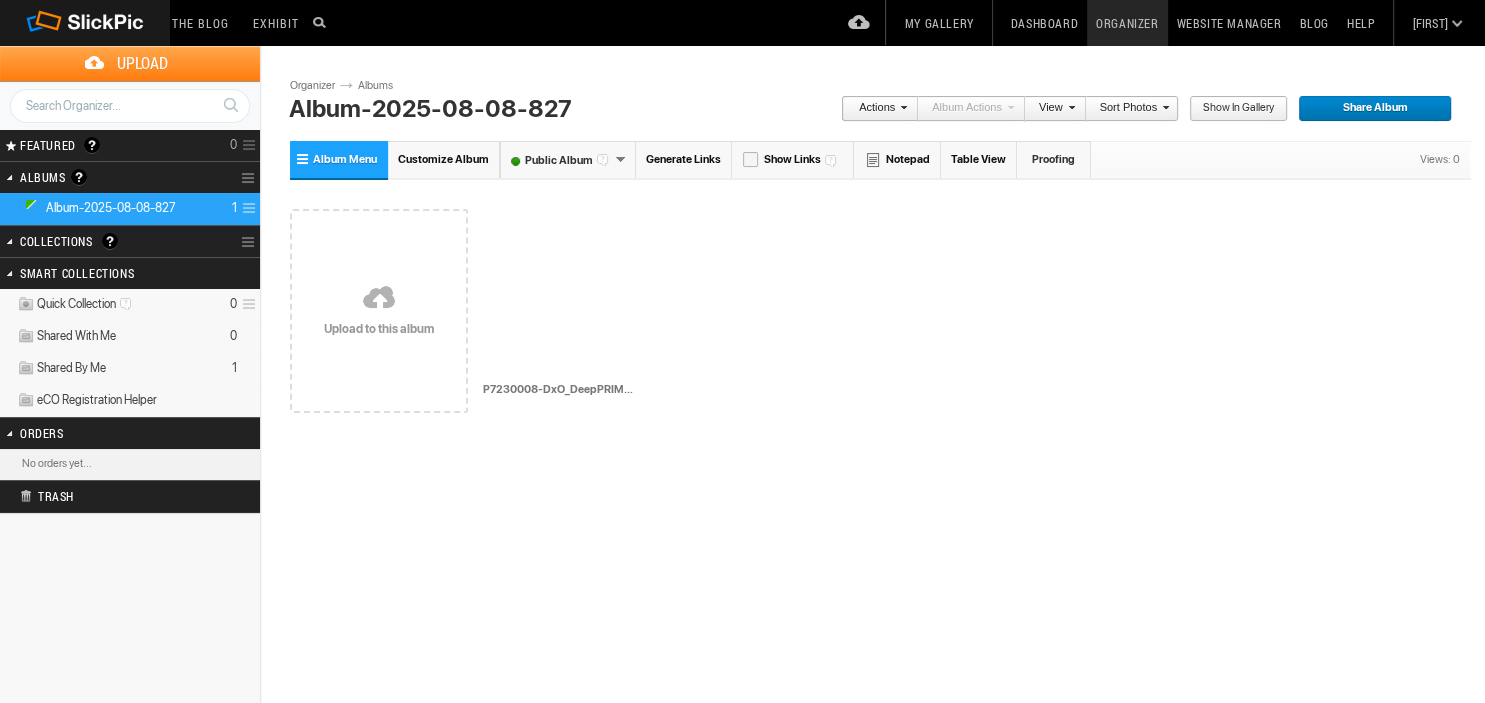 click at bounding box center (379, 299) 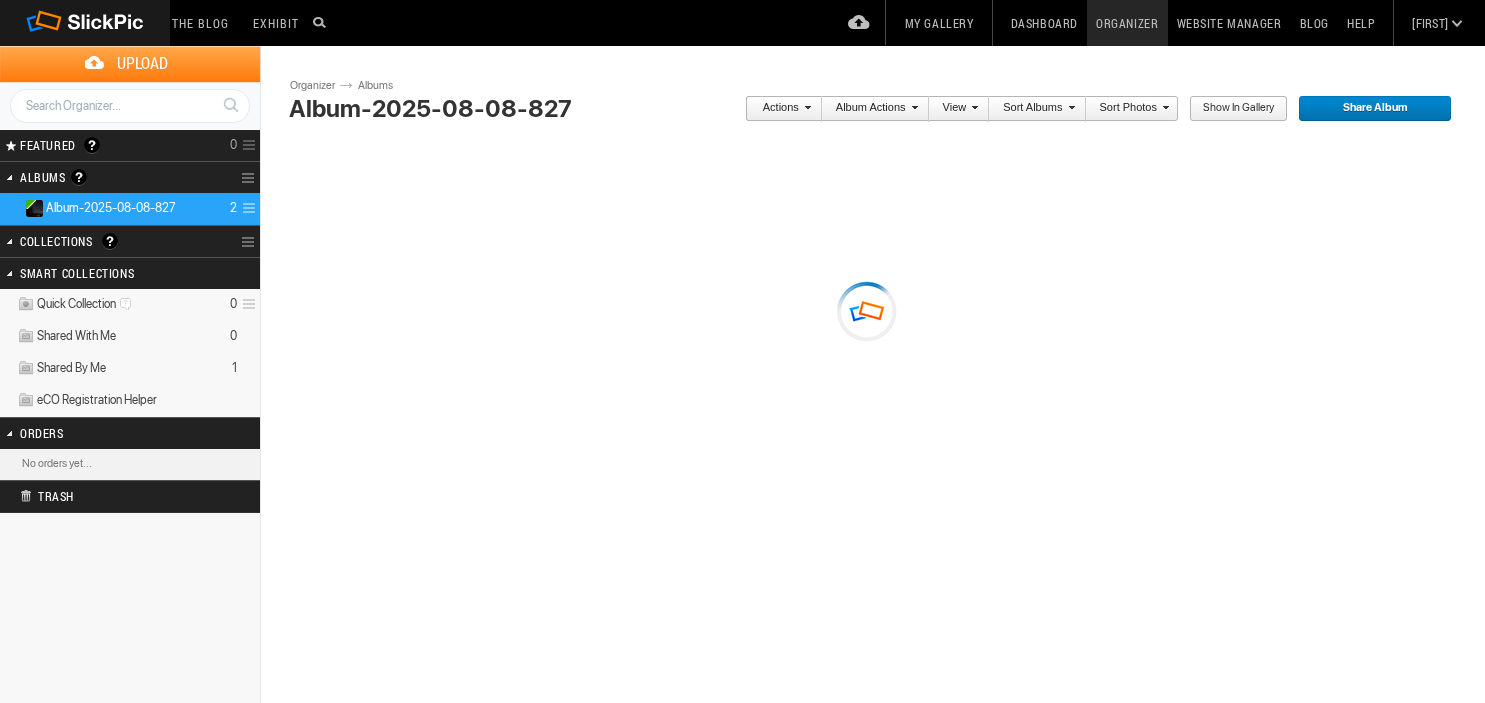 scroll, scrollTop: 0, scrollLeft: 0, axis: both 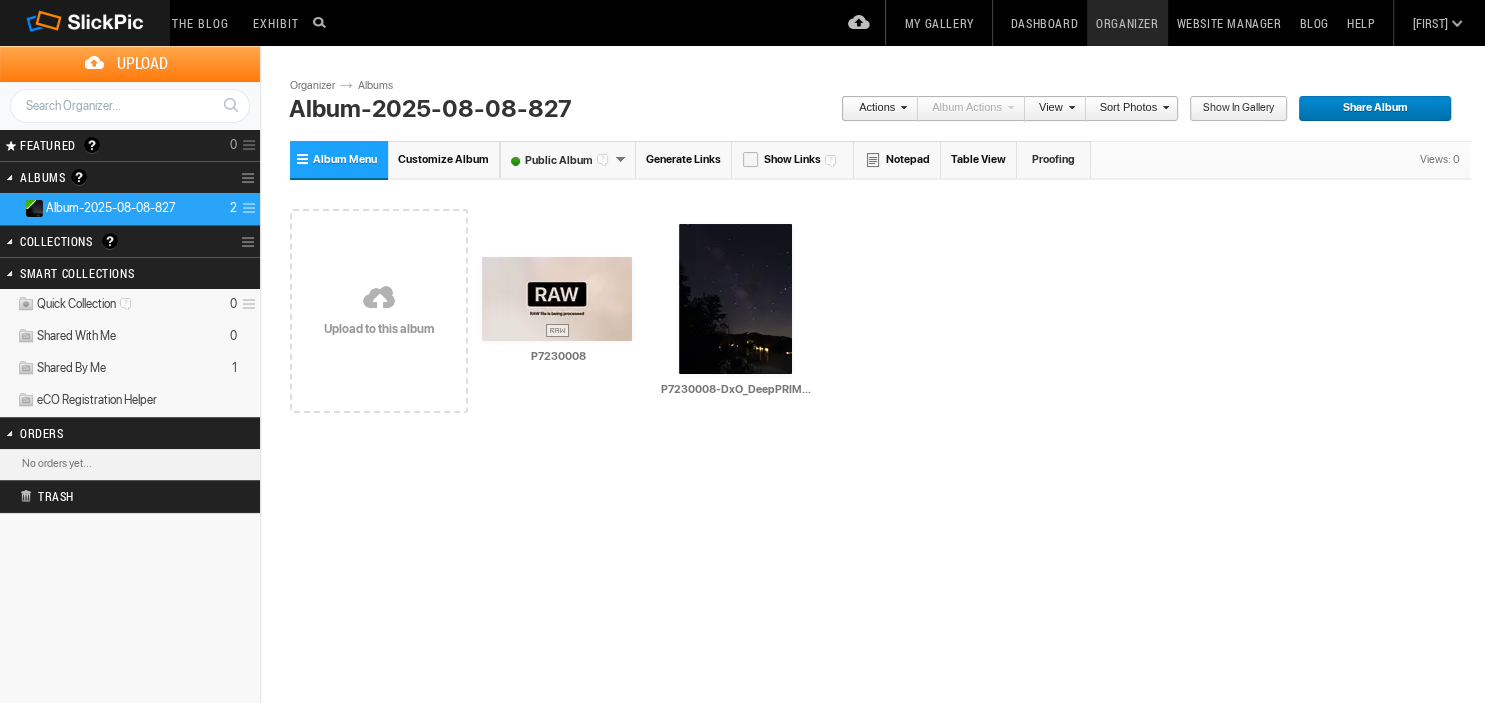 click at bounding box center (379, 299) 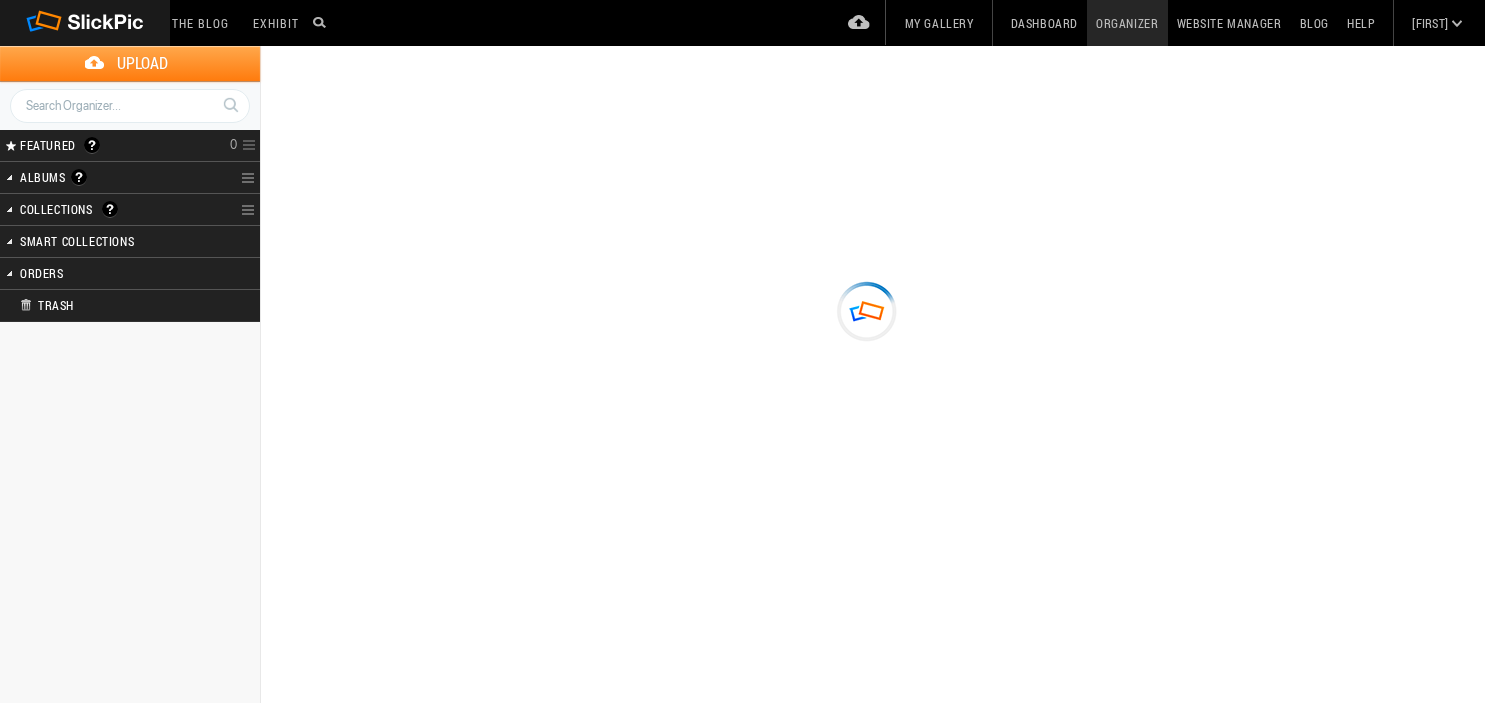scroll, scrollTop: 0, scrollLeft: 0, axis: both 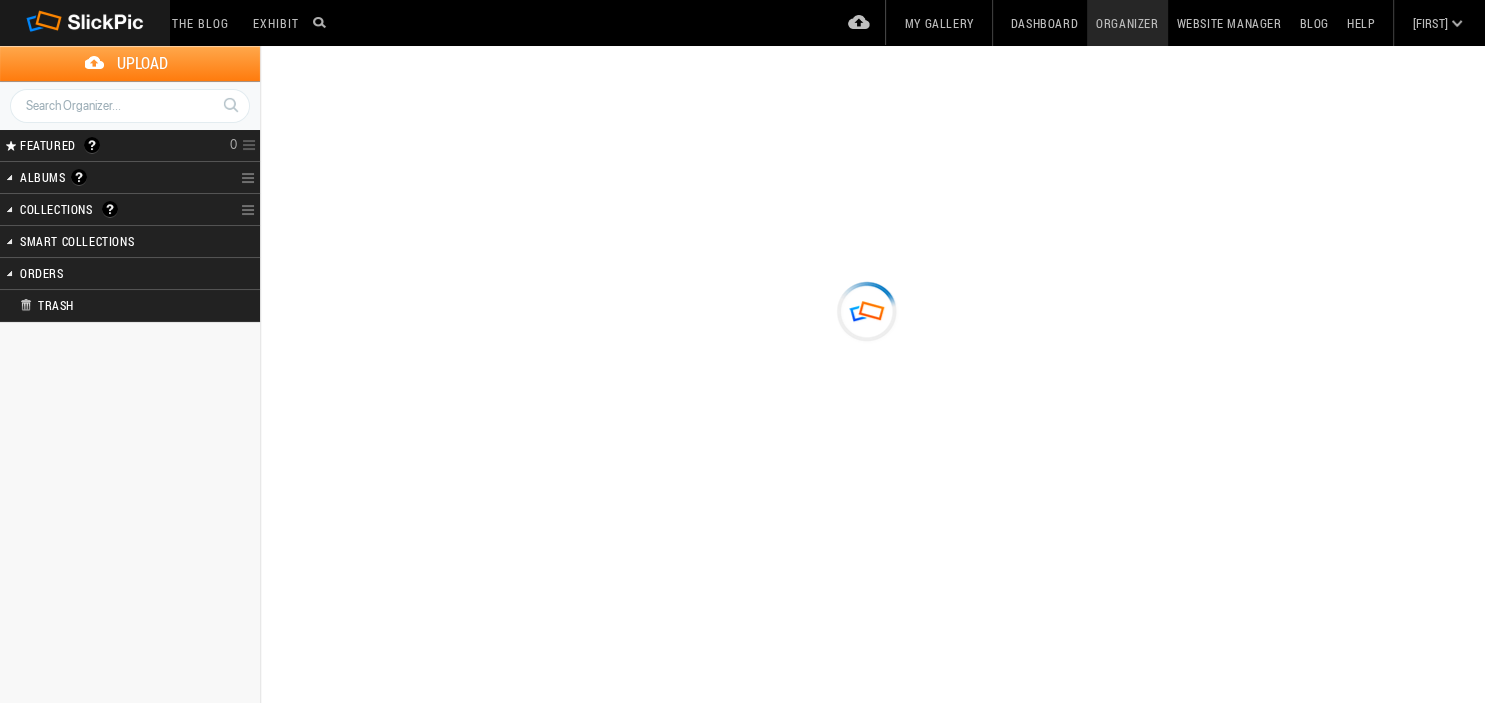 type on "Album-2025-08-08-827" 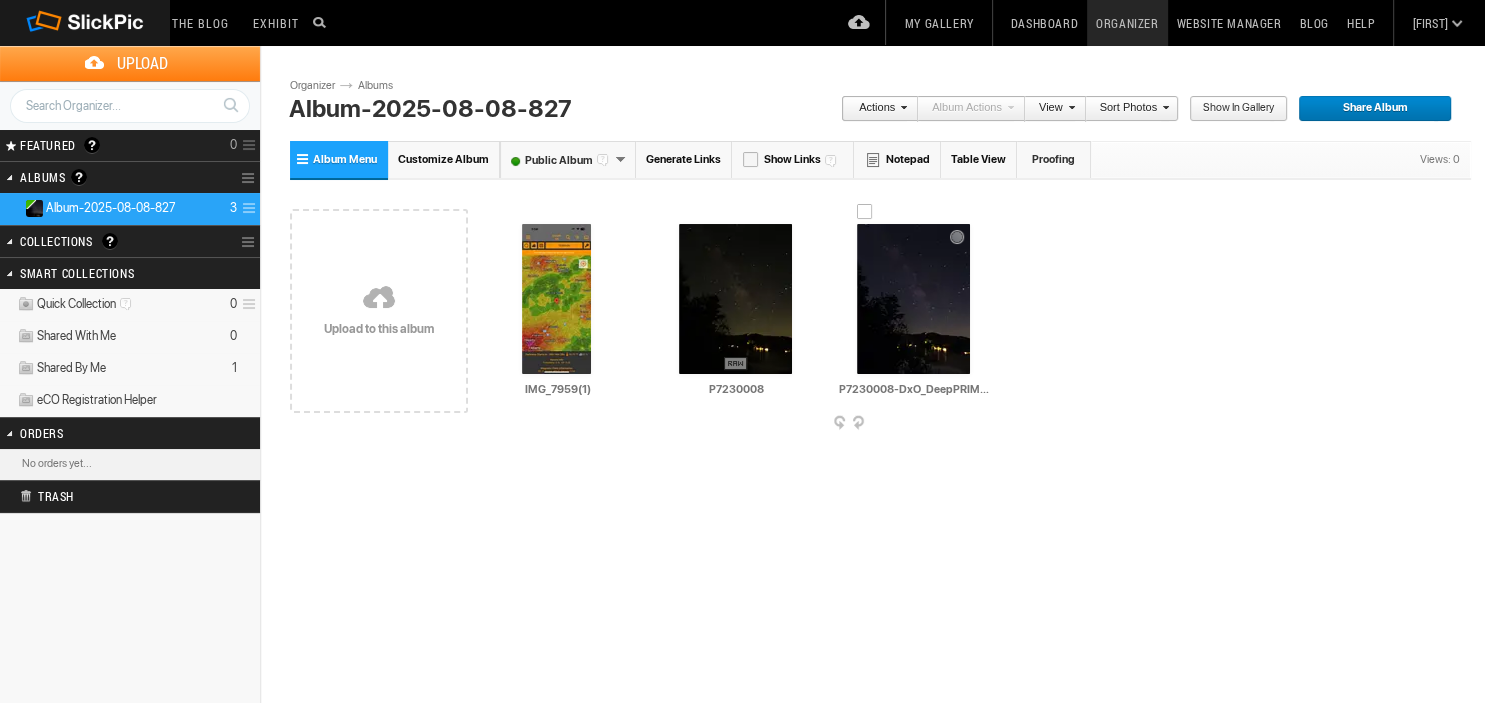 click at bounding box center [913, 299] 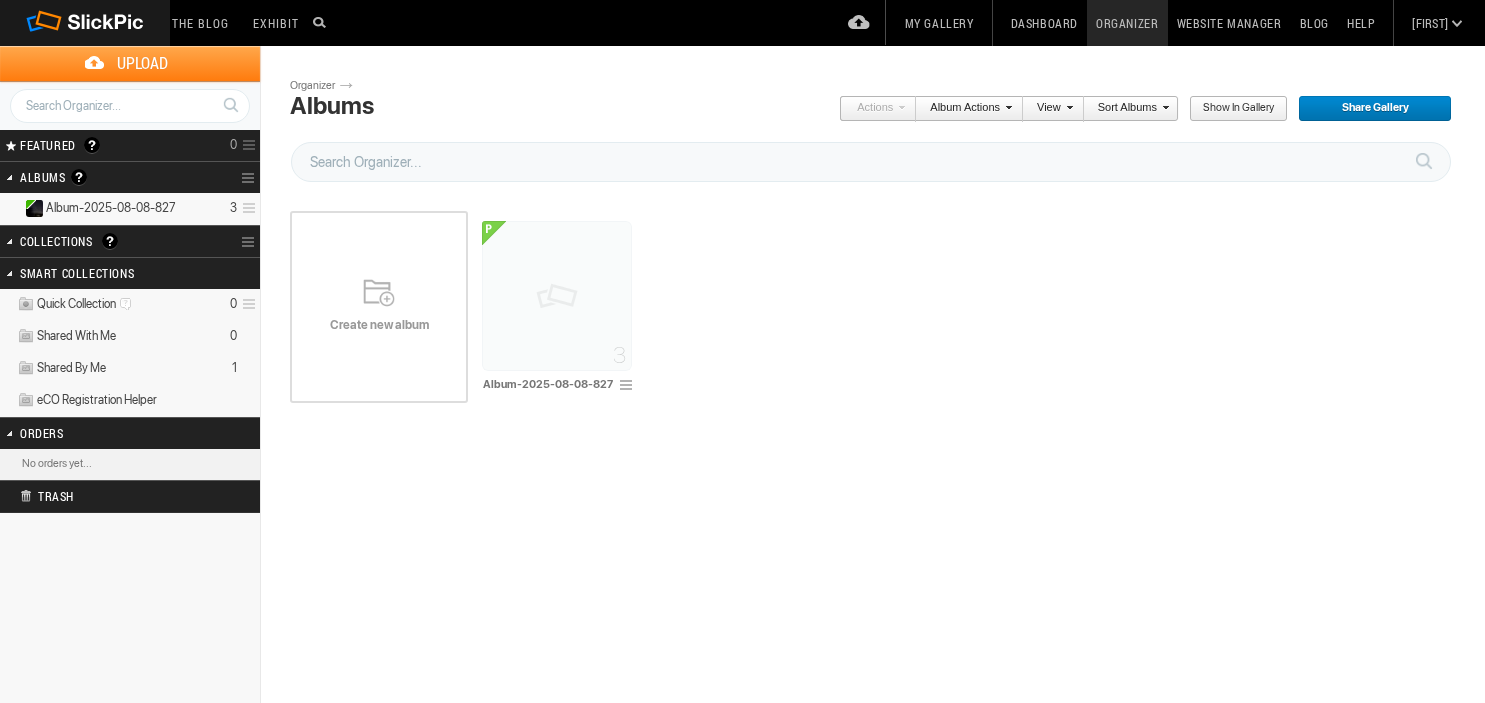 scroll, scrollTop: 0, scrollLeft: 0, axis: both 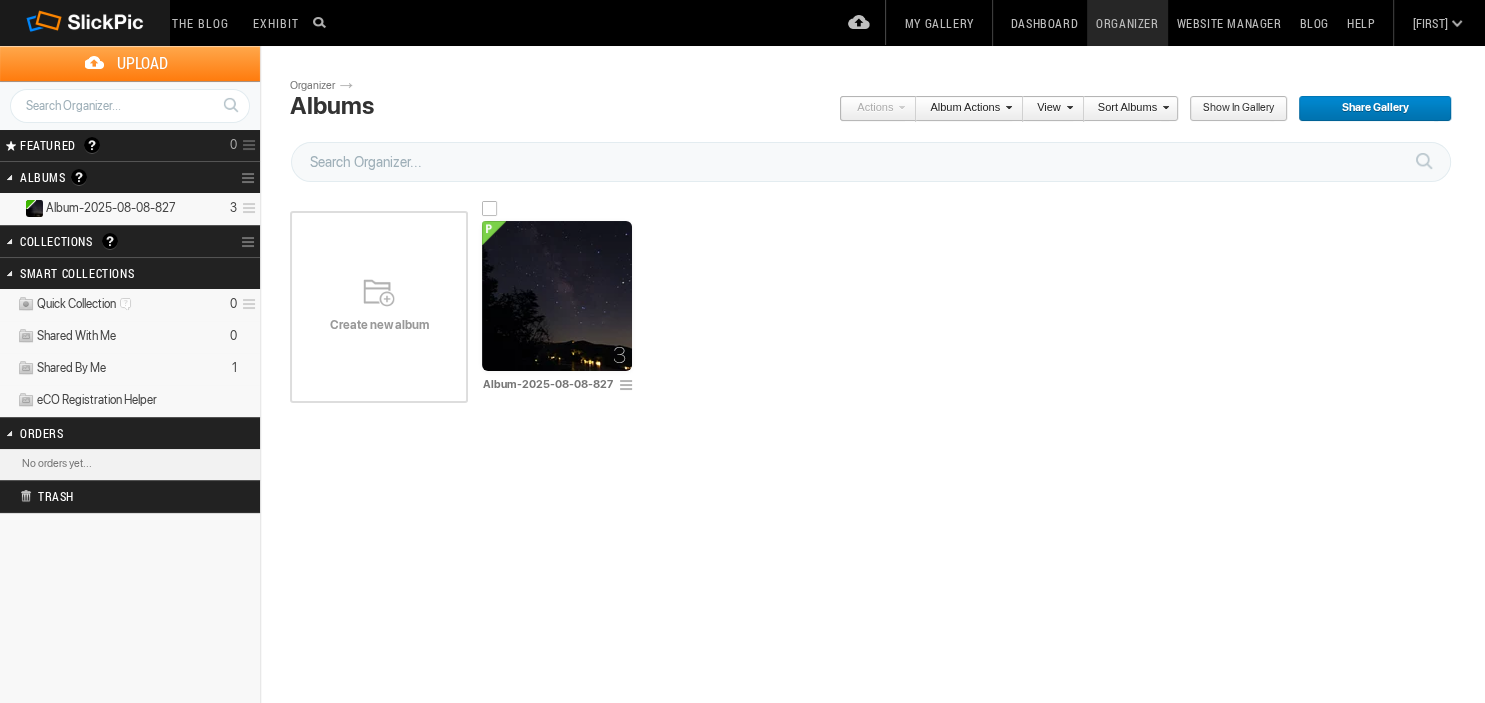 click at bounding box center [557, 296] 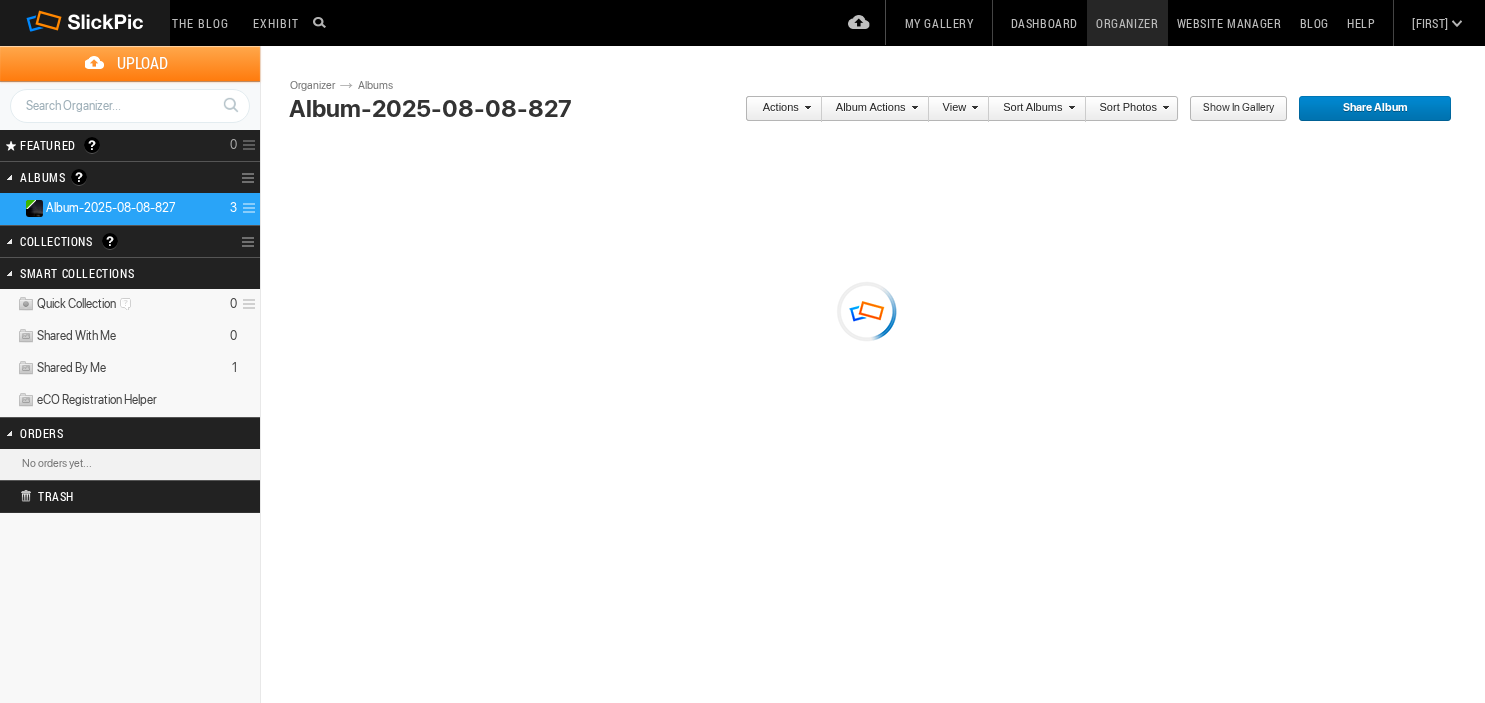 scroll, scrollTop: 0, scrollLeft: 0, axis: both 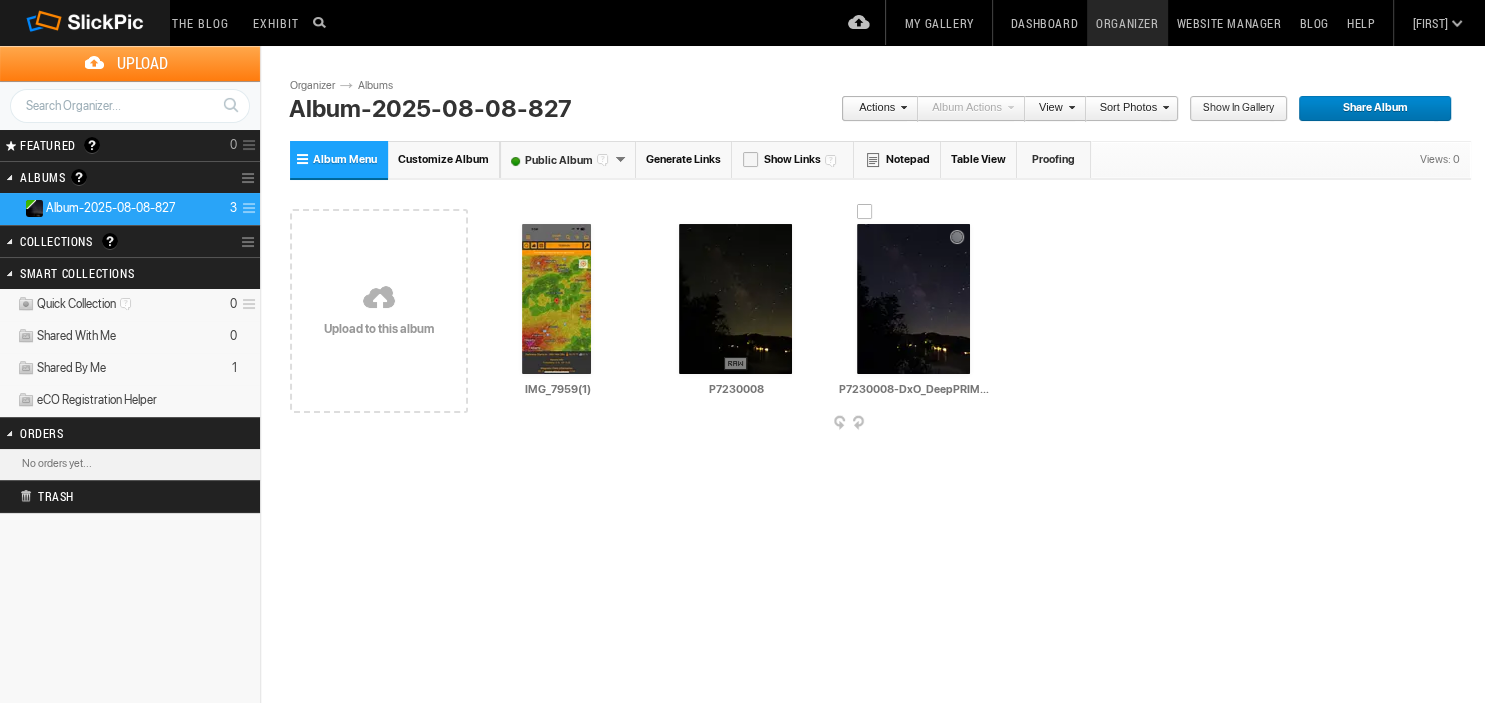 click at bounding box center (986, 424) 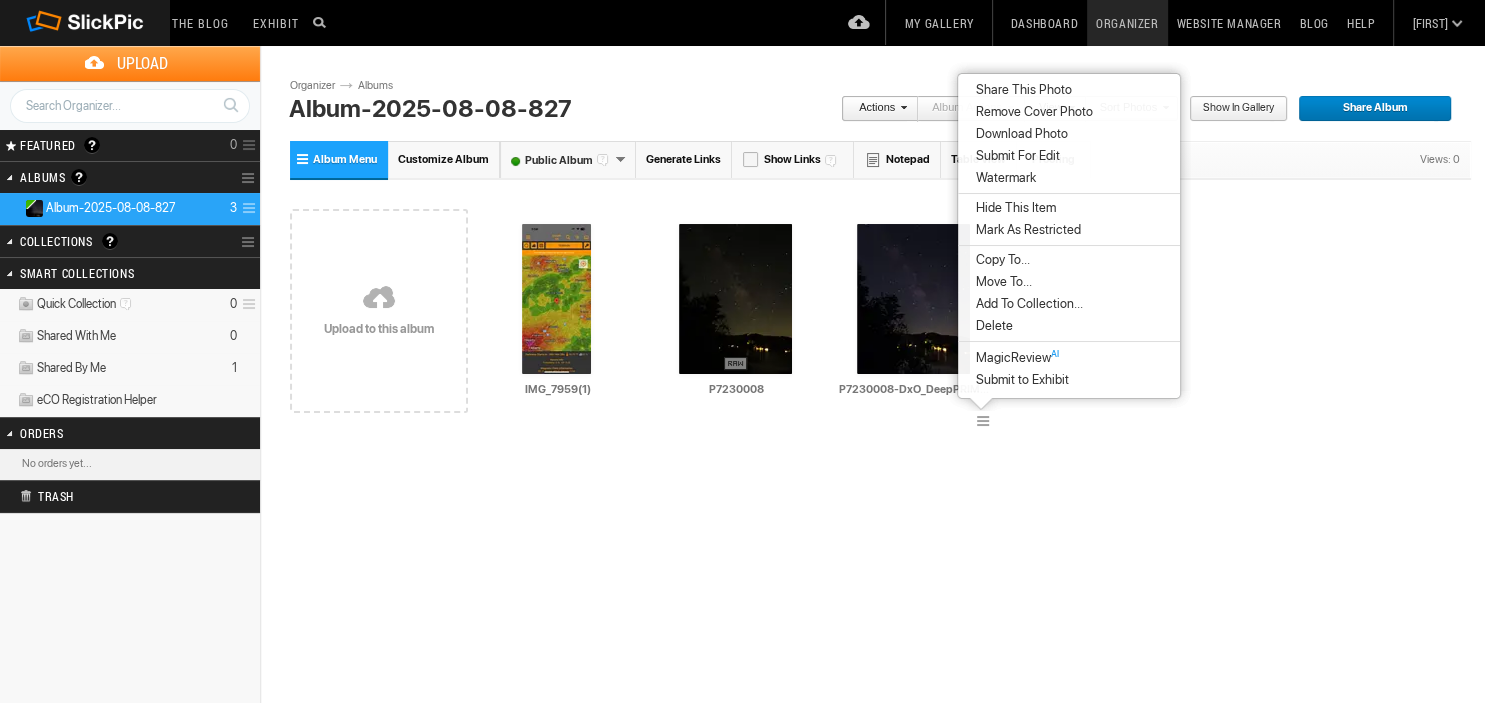 click on "Delete" at bounding box center (991, 326) 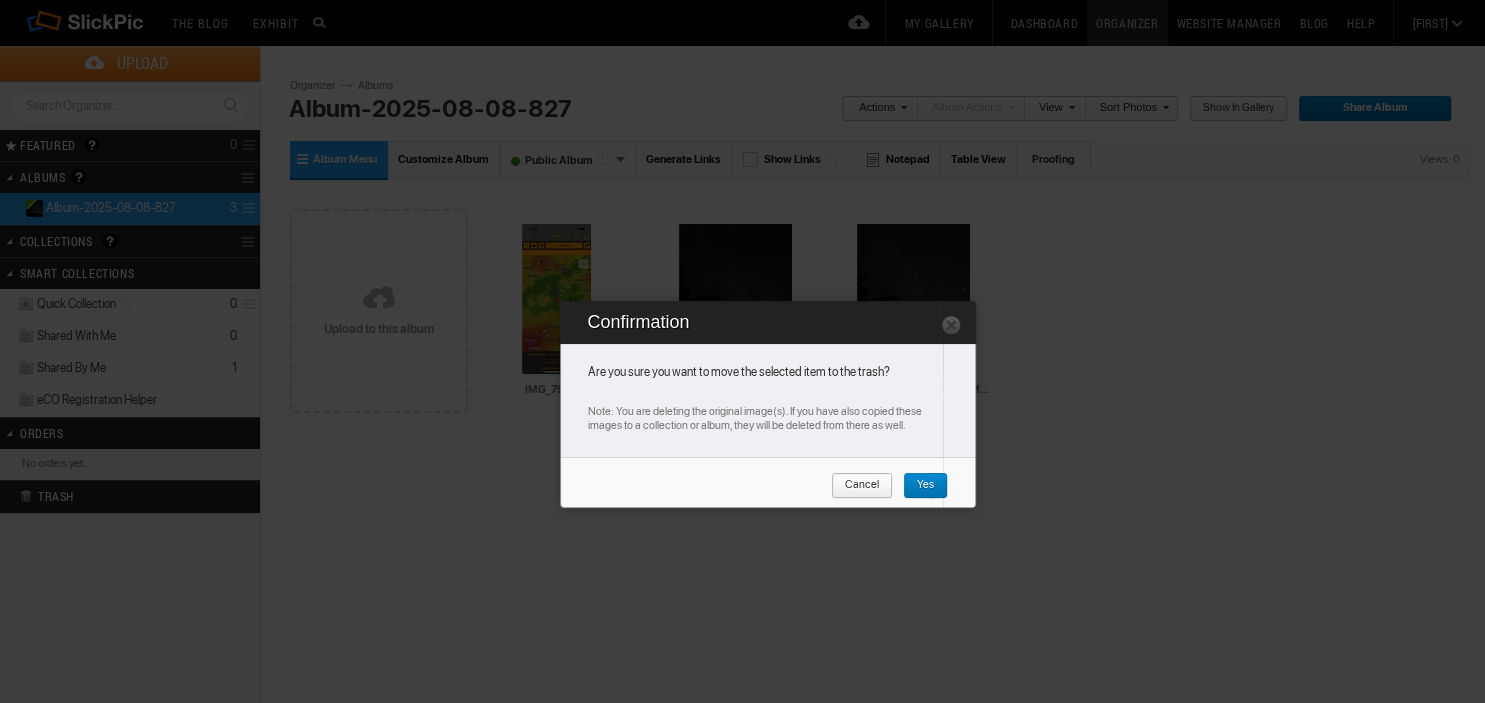 click on "Yes" at bounding box center (918, 486) 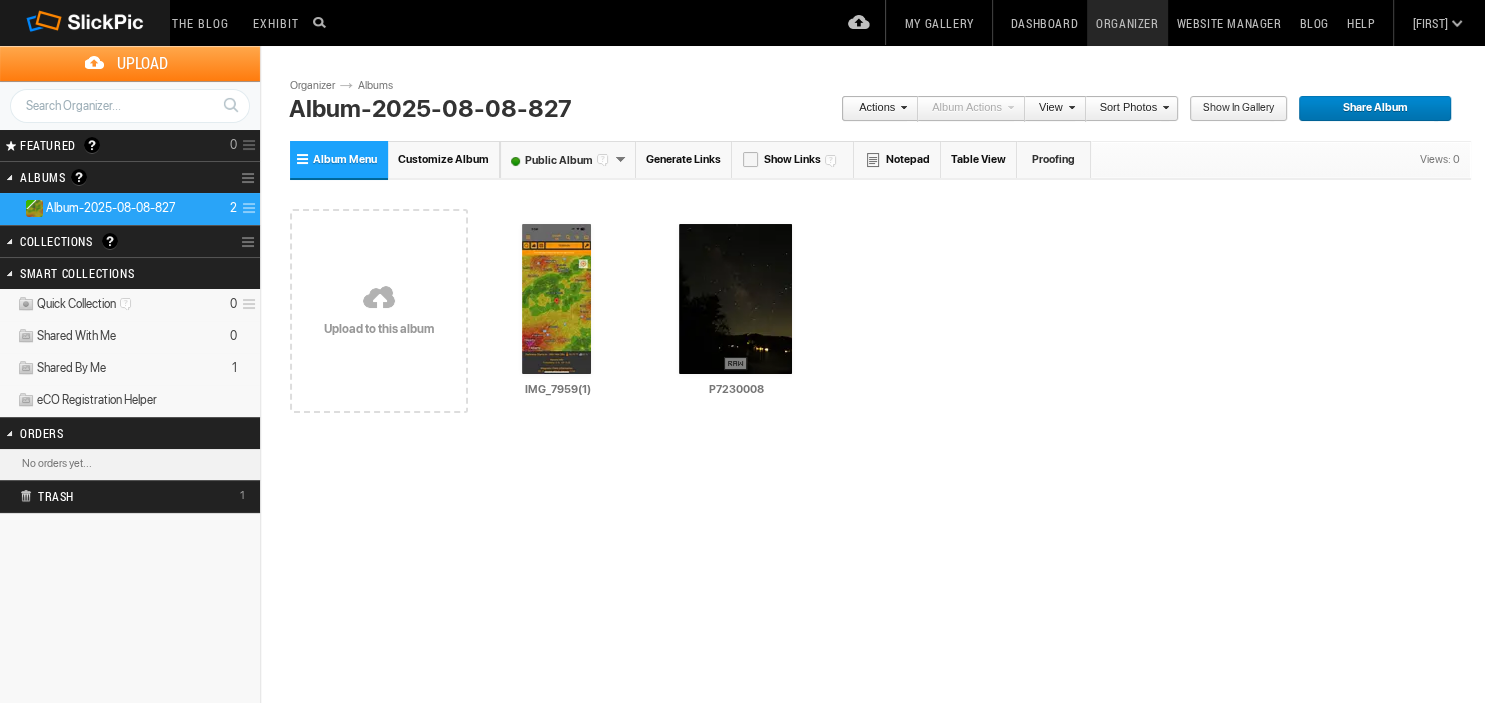 click on "Upload" at bounding box center [142, 63] 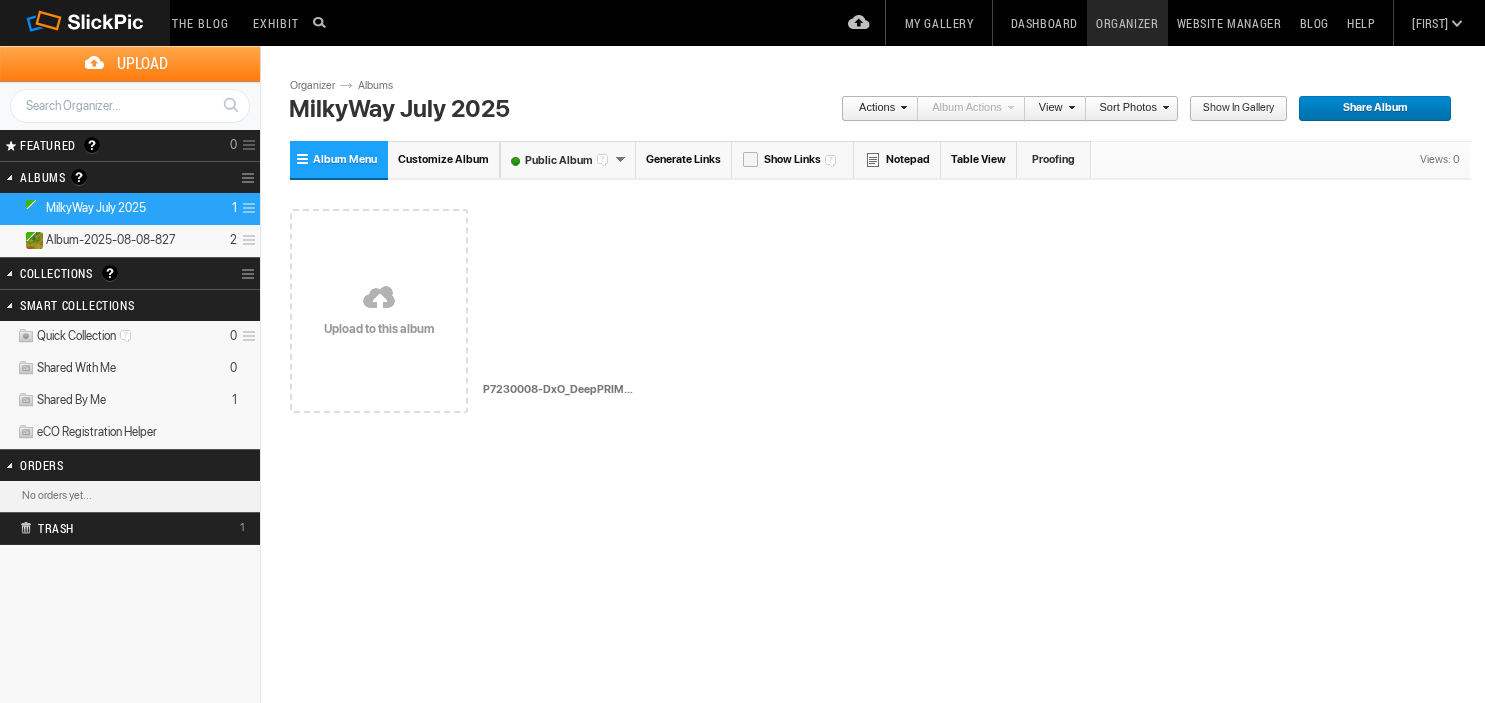 scroll, scrollTop: 0, scrollLeft: 0, axis: both 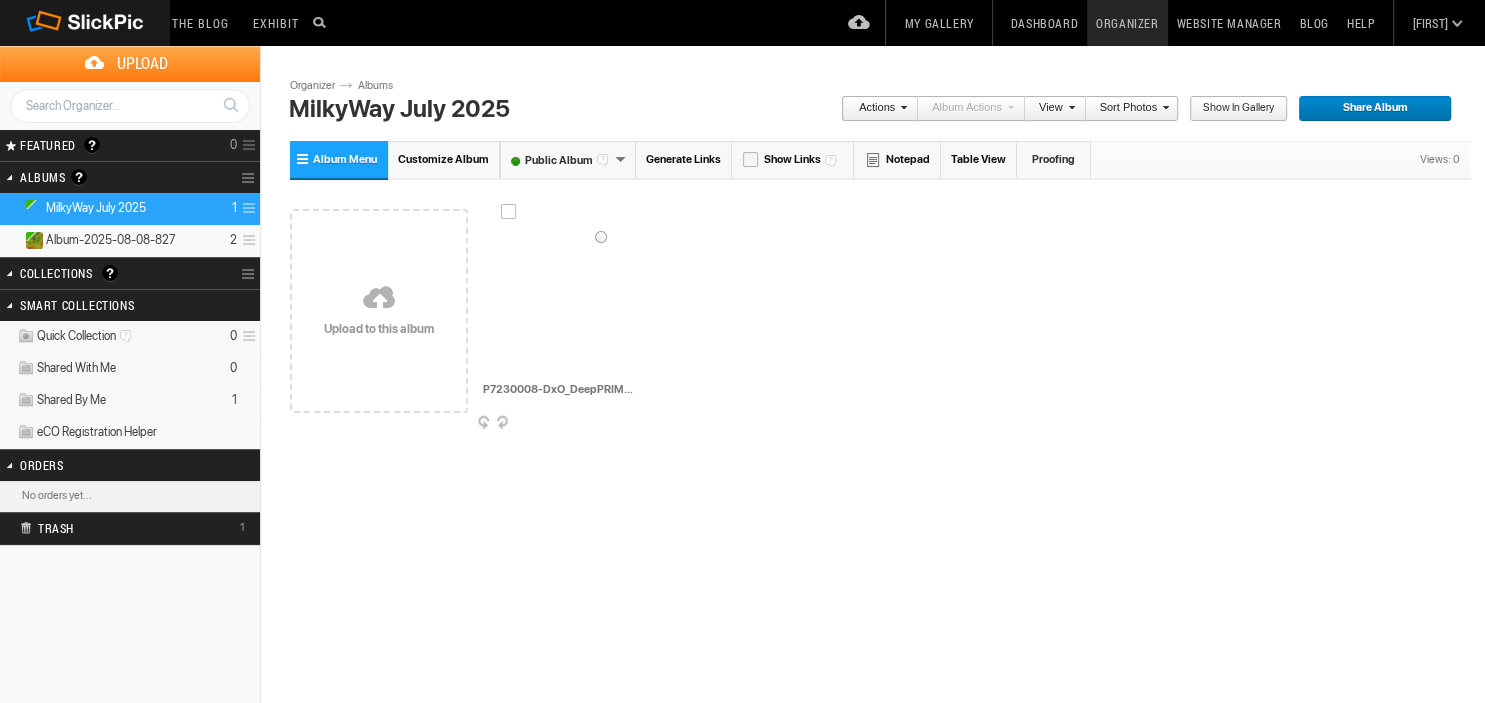 click at bounding box center (576, 299) 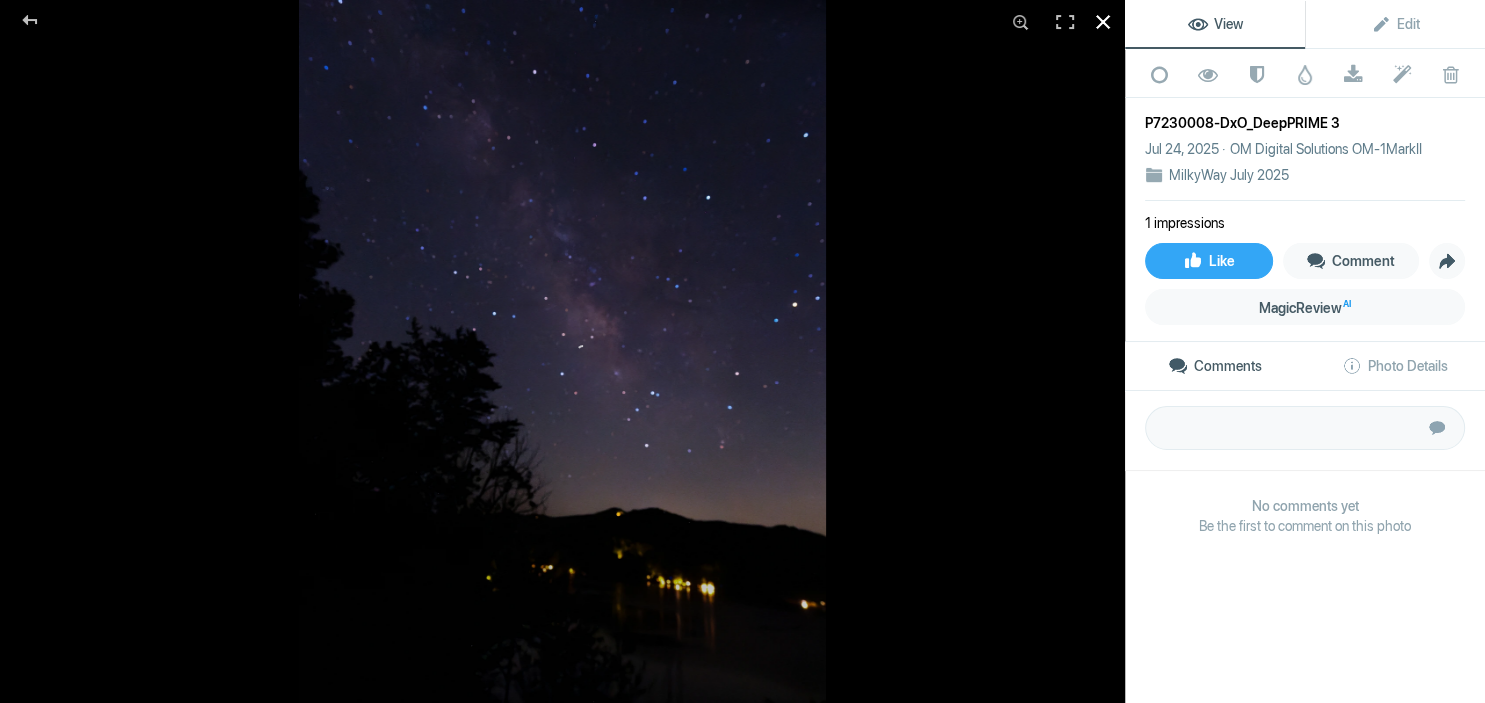 click 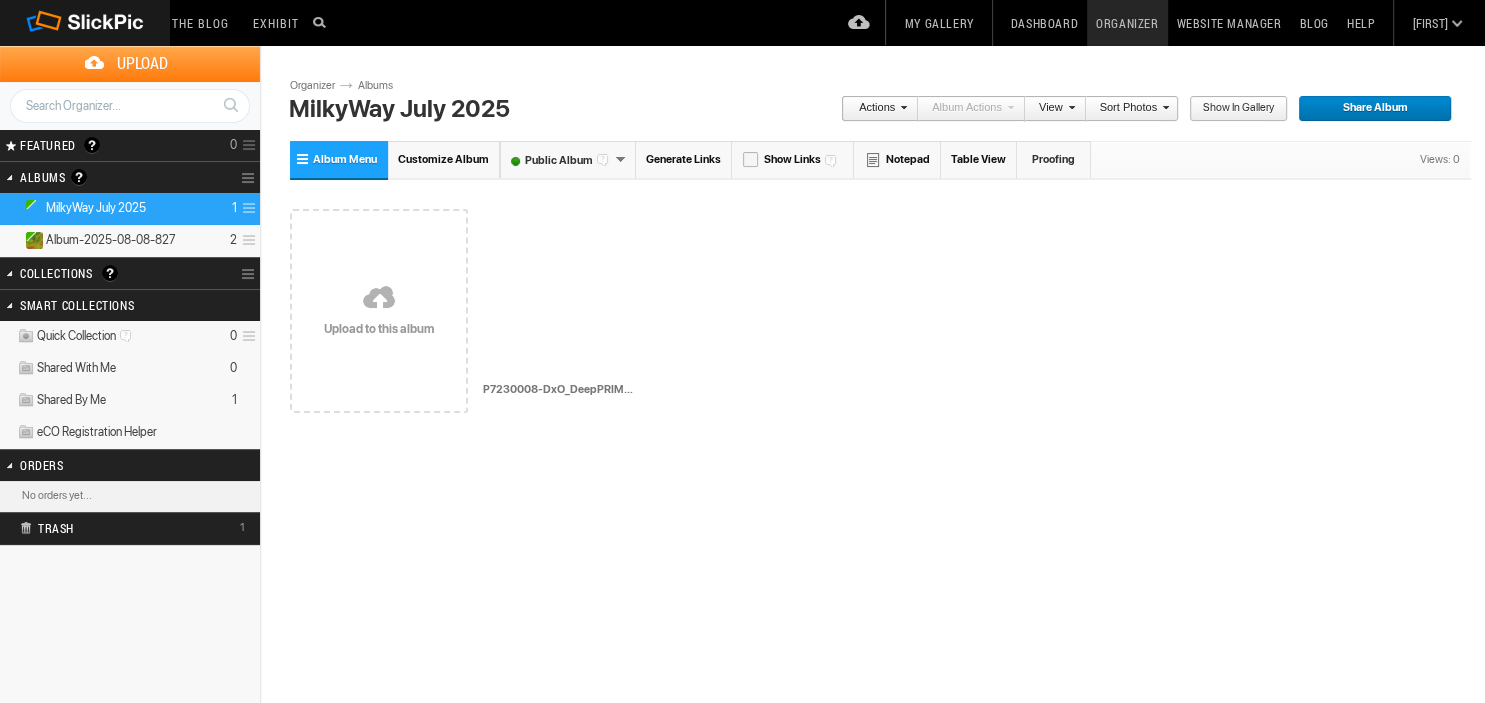 click on "Album-2025-08-08-827" at bounding box center [111, 240] 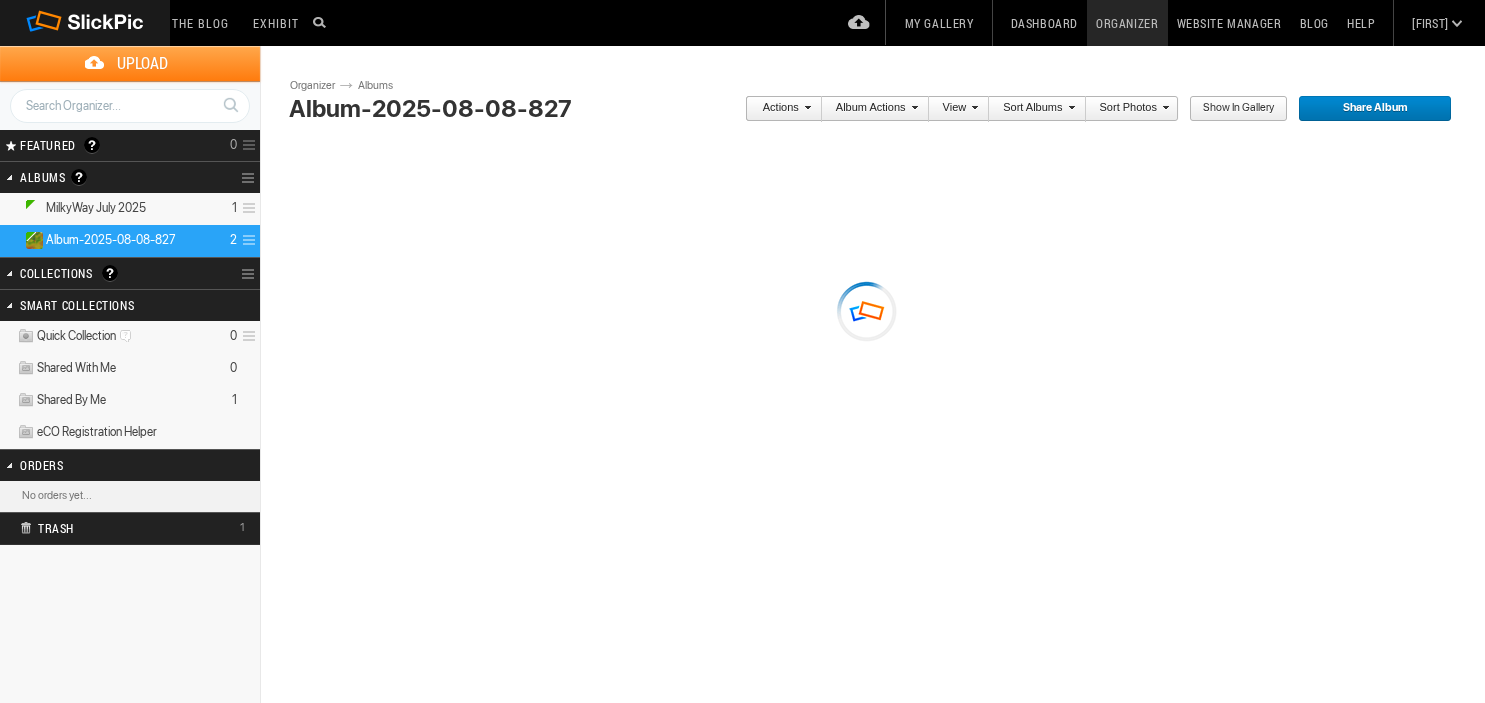 scroll, scrollTop: 0, scrollLeft: 0, axis: both 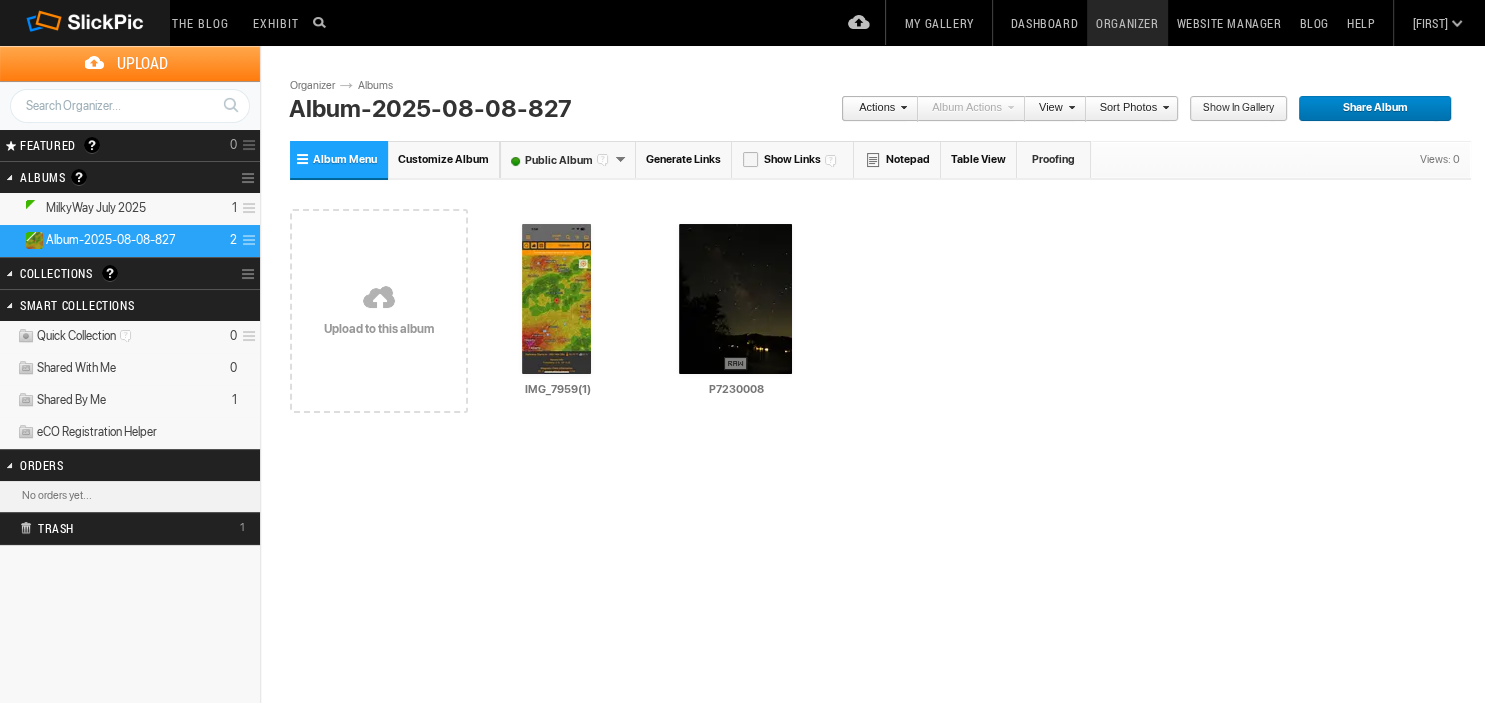 click on "MilkyWay July 2025" at bounding box center (96, 208) 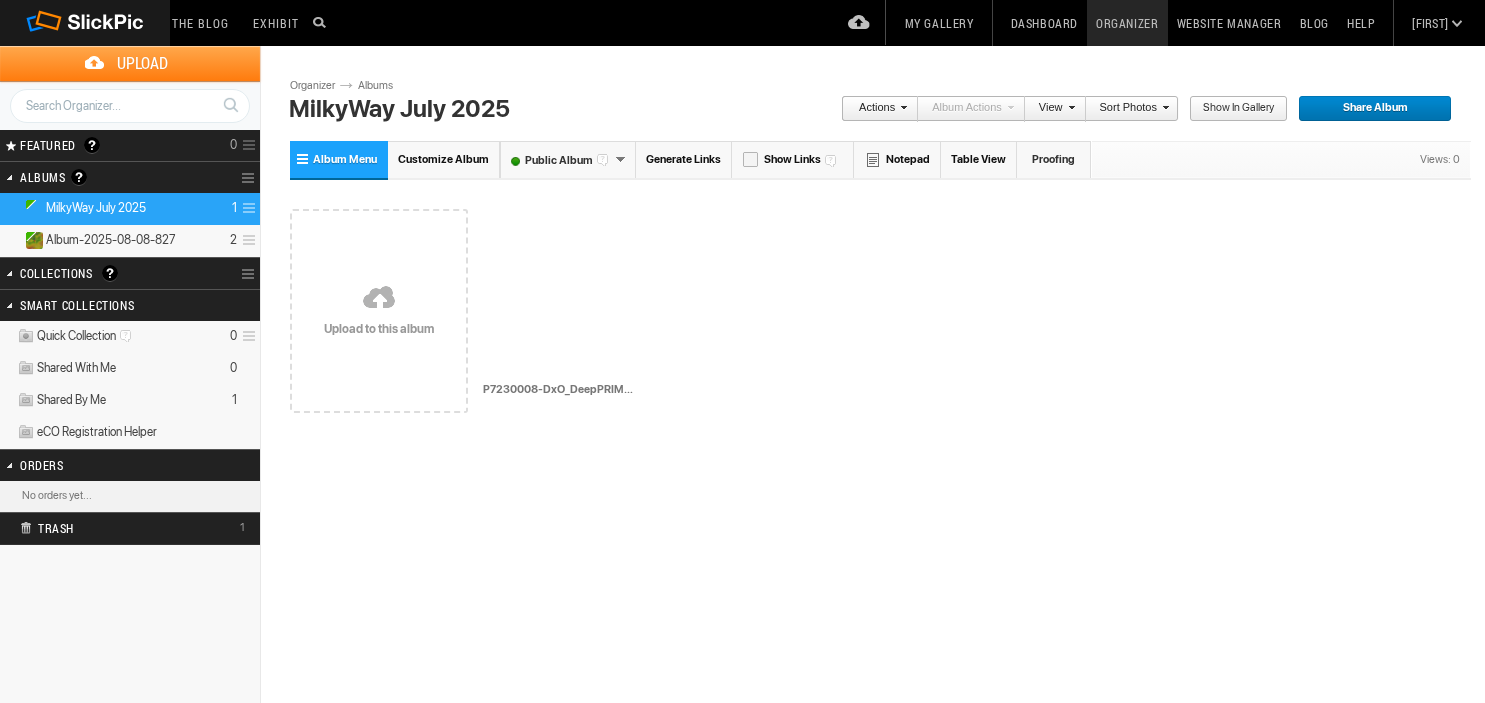 scroll, scrollTop: 0, scrollLeft: 0, axis: both 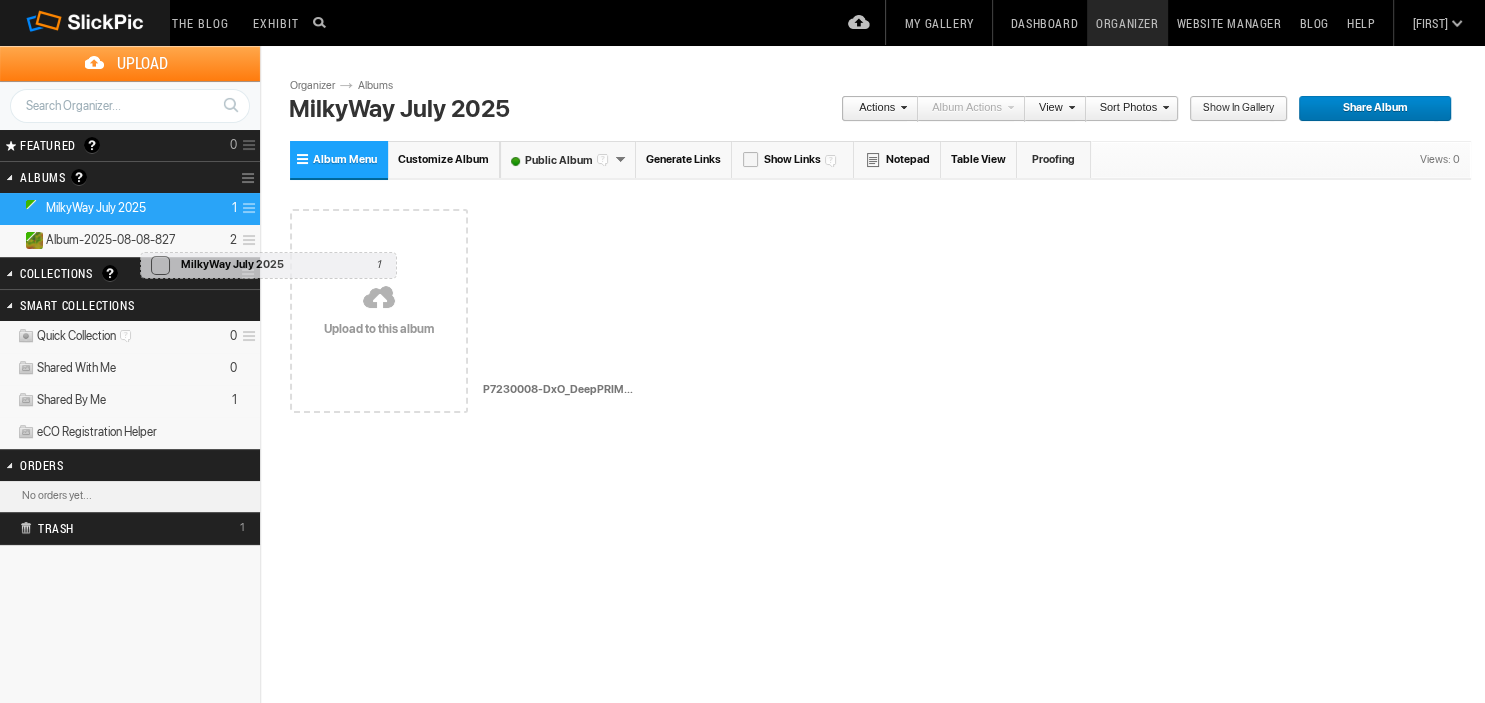 drag, startPoint x: 137, startPoint y: 205, endPoint x: 135, endPoint y: 242, distance: 37.054016 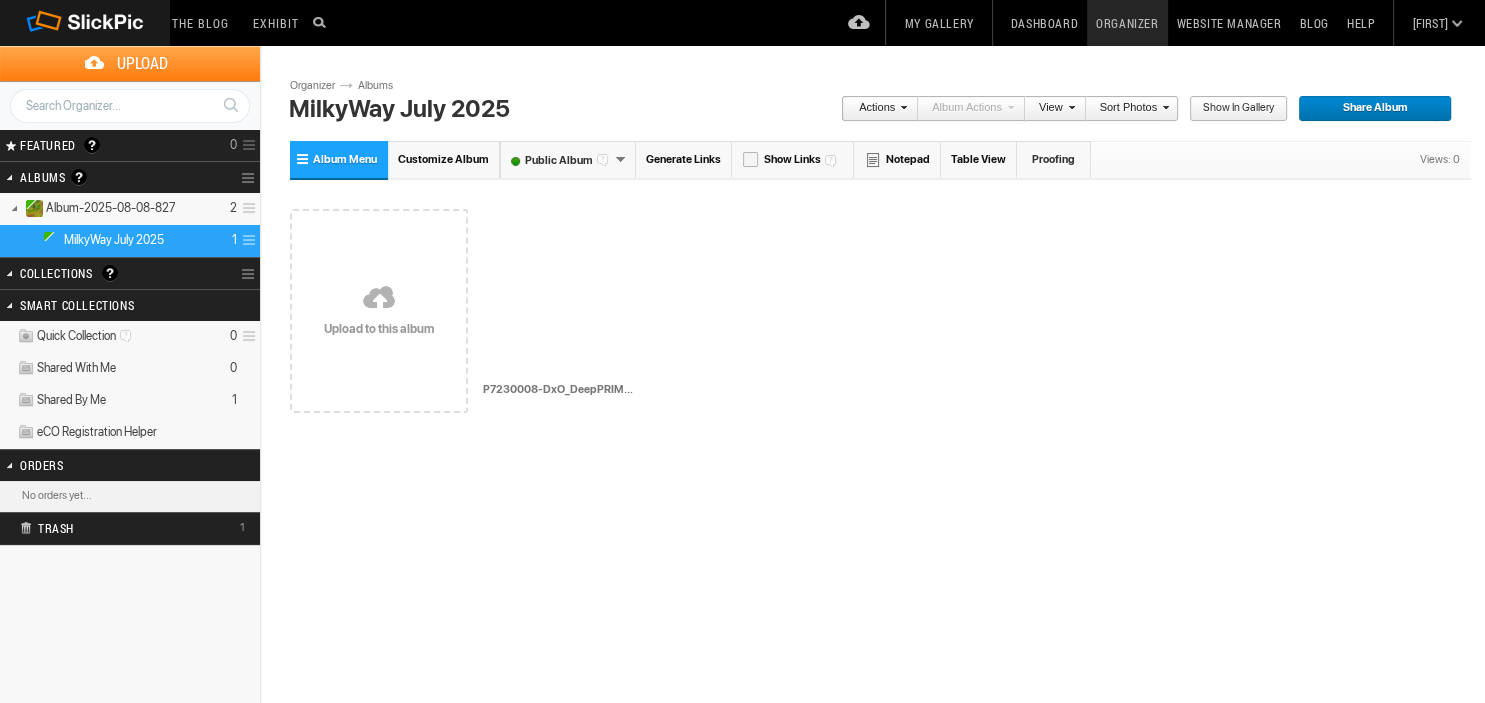 click on "Album-2025-08-08-827" at bounding box center [111, 208] 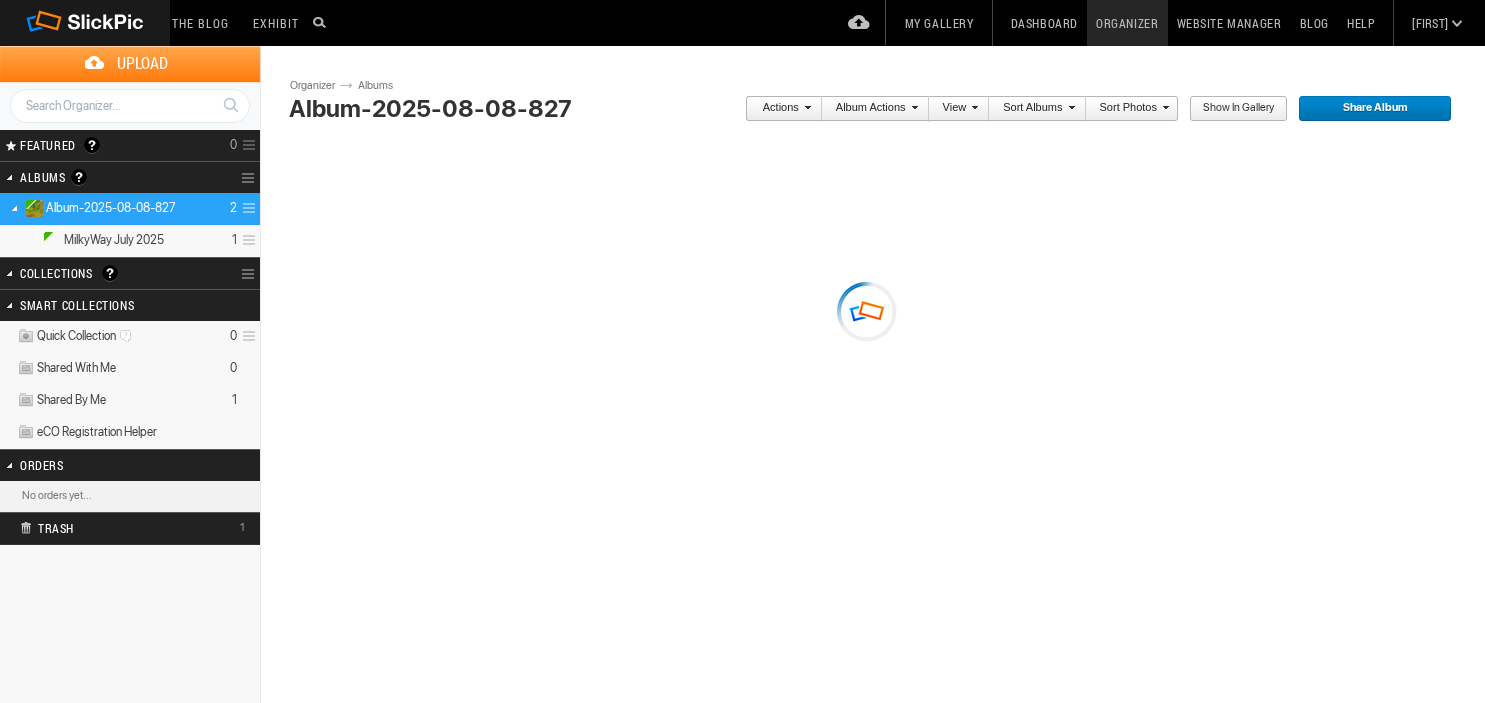 scroll, scrollTop: 0, scrollLeft: 0, axis: both 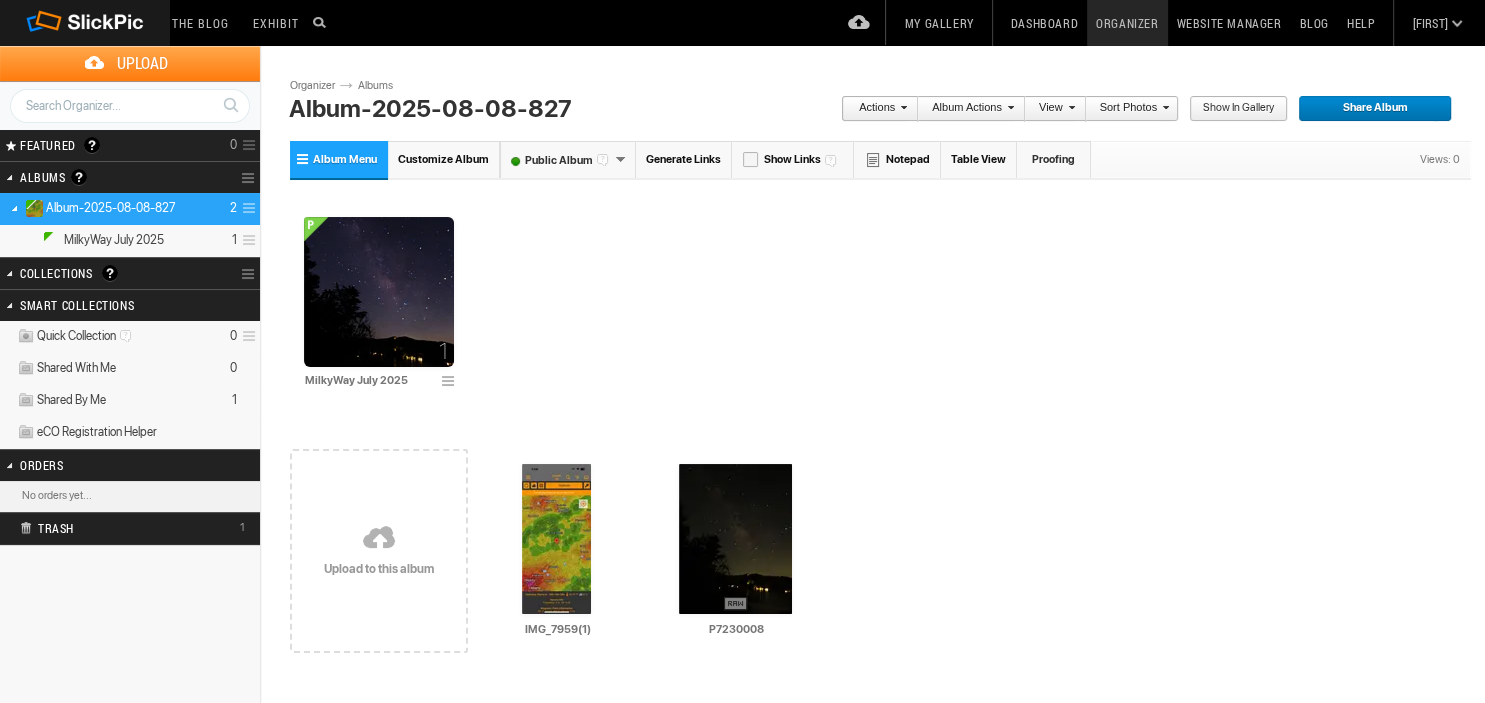 click at bounding box center (379, 539) 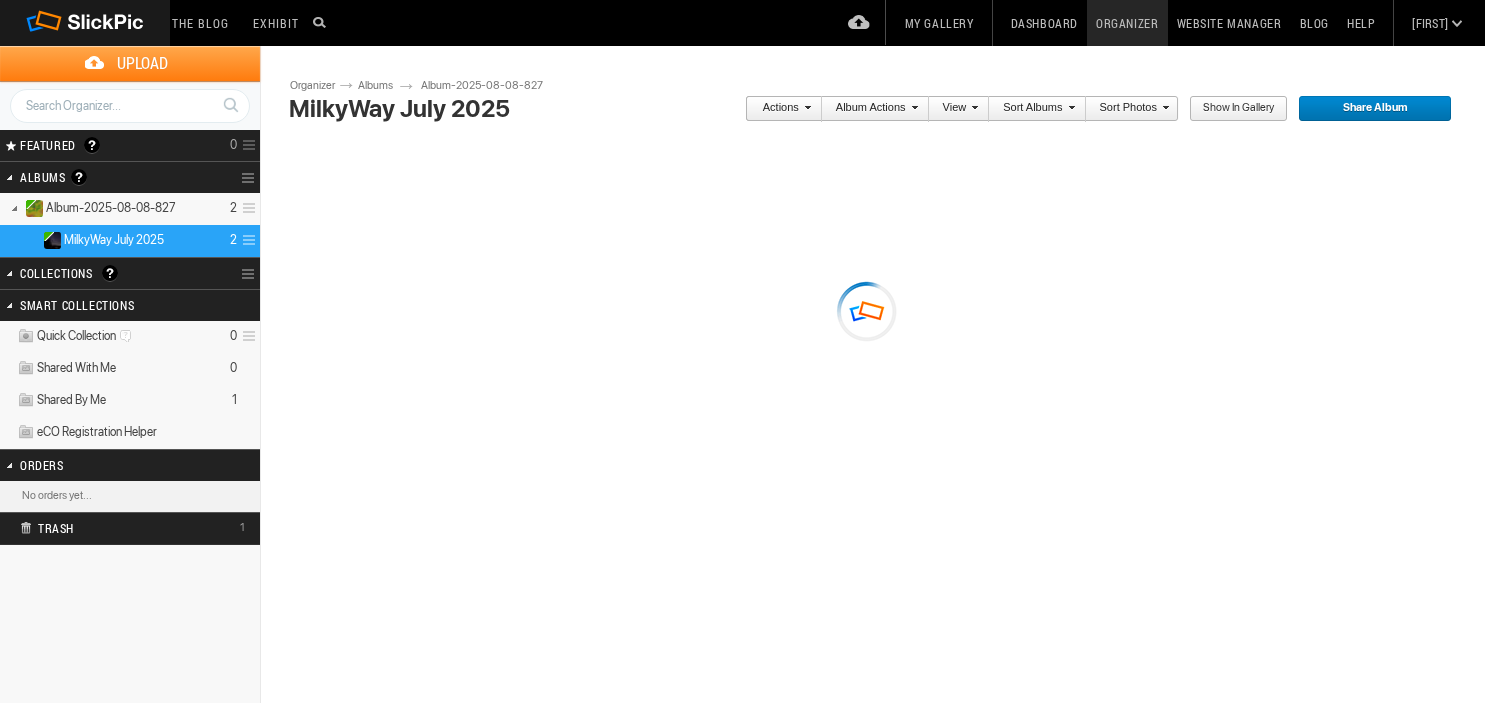 scroll, scrollTop: 0, scrollLeft: 0, axis: both 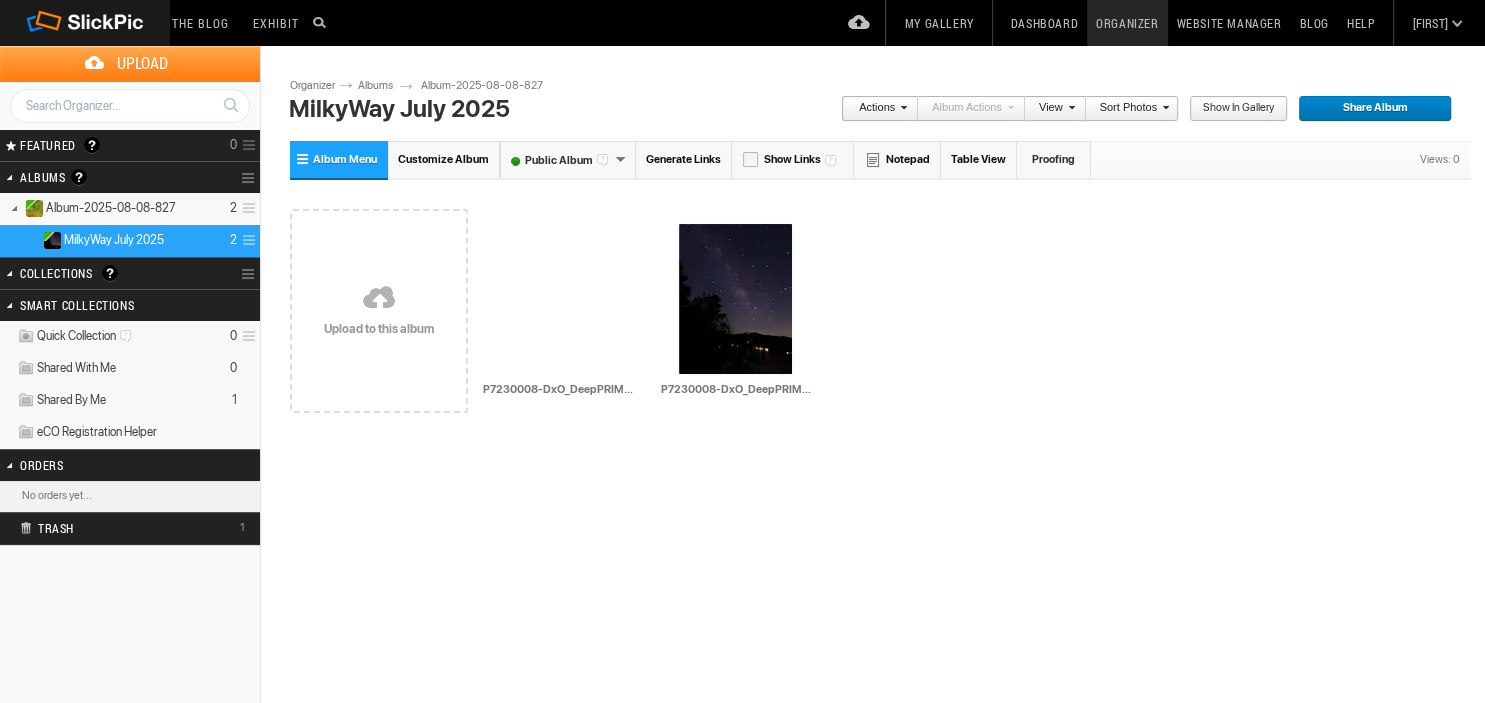 click on "Album-2025-08-08-827" at bounding box center [111, 208] 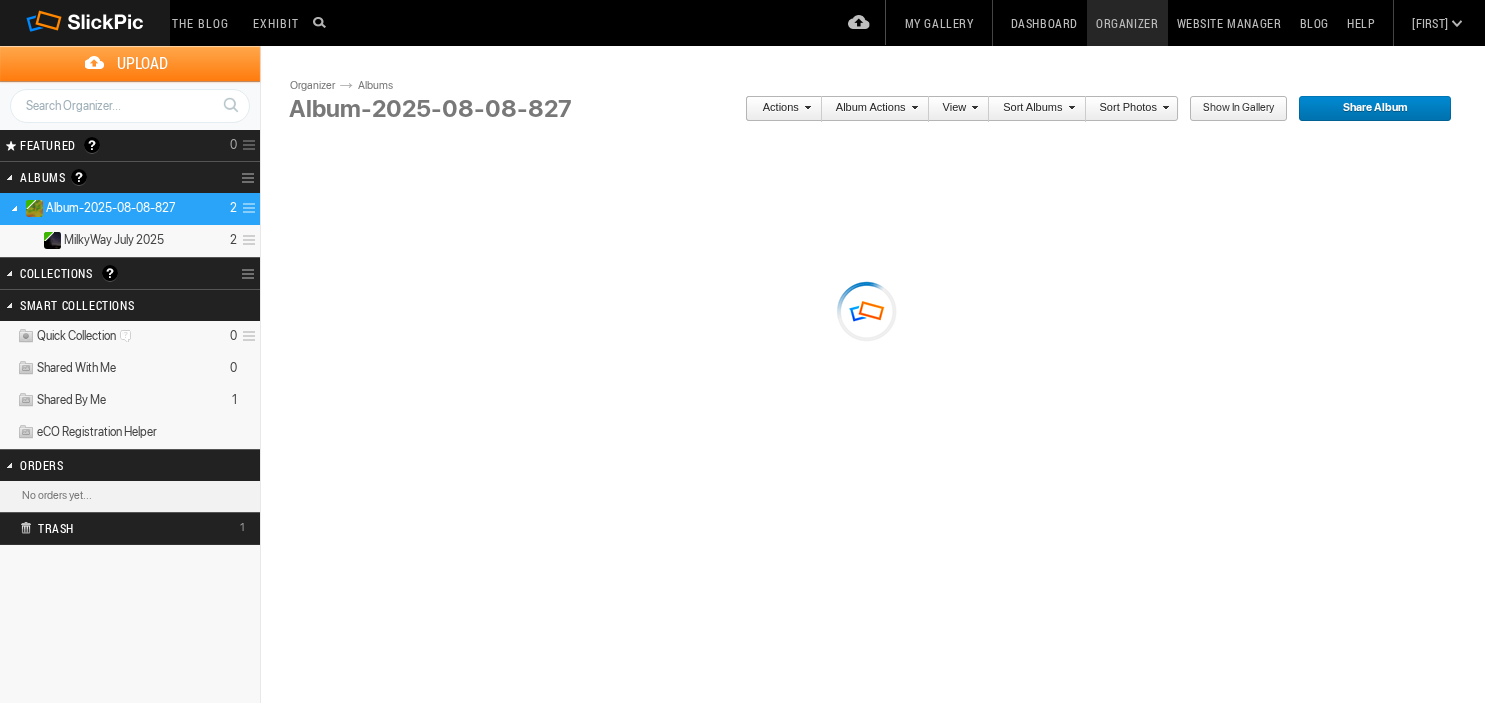 scroll, scrollTop: 0, scrollLeft: 0, axis: both 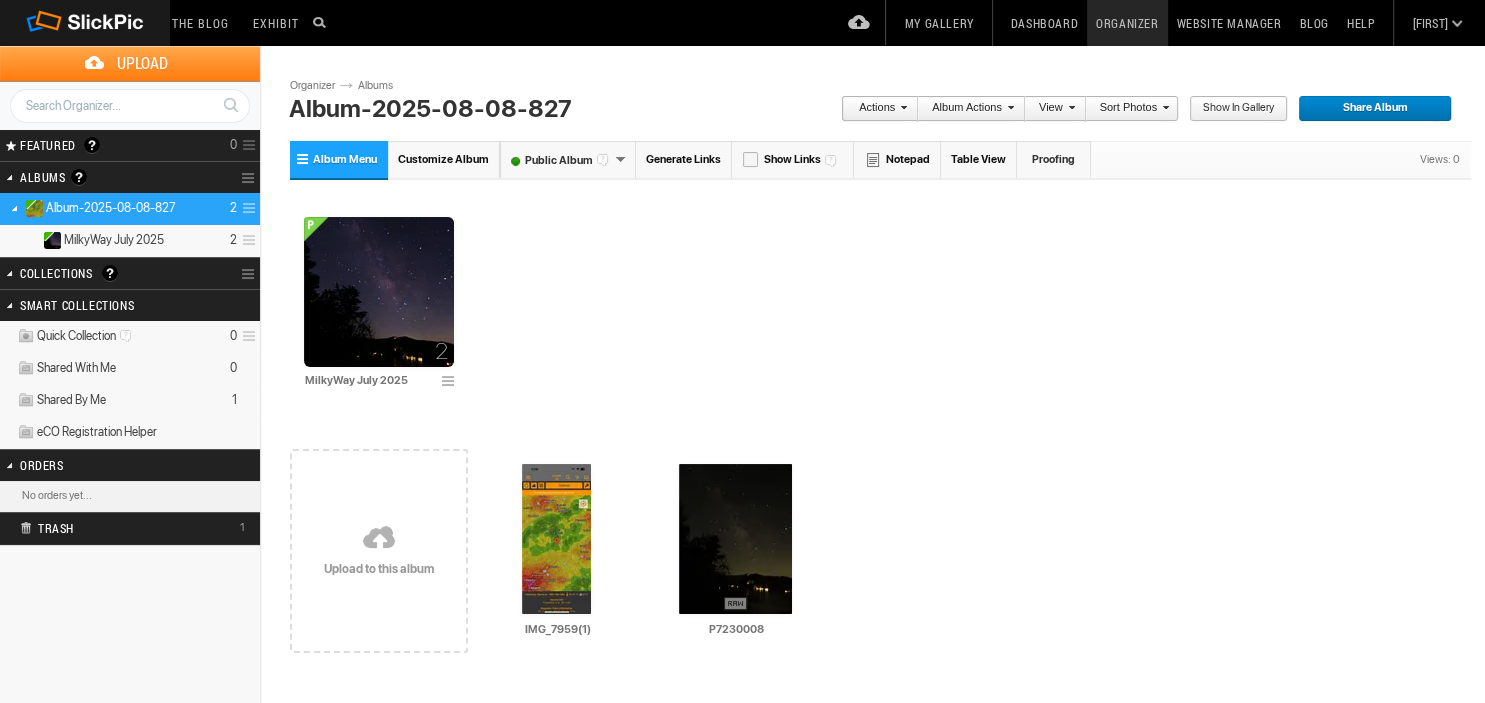 click on "MilkyWay July 2025" at bounding box center (114, 240) 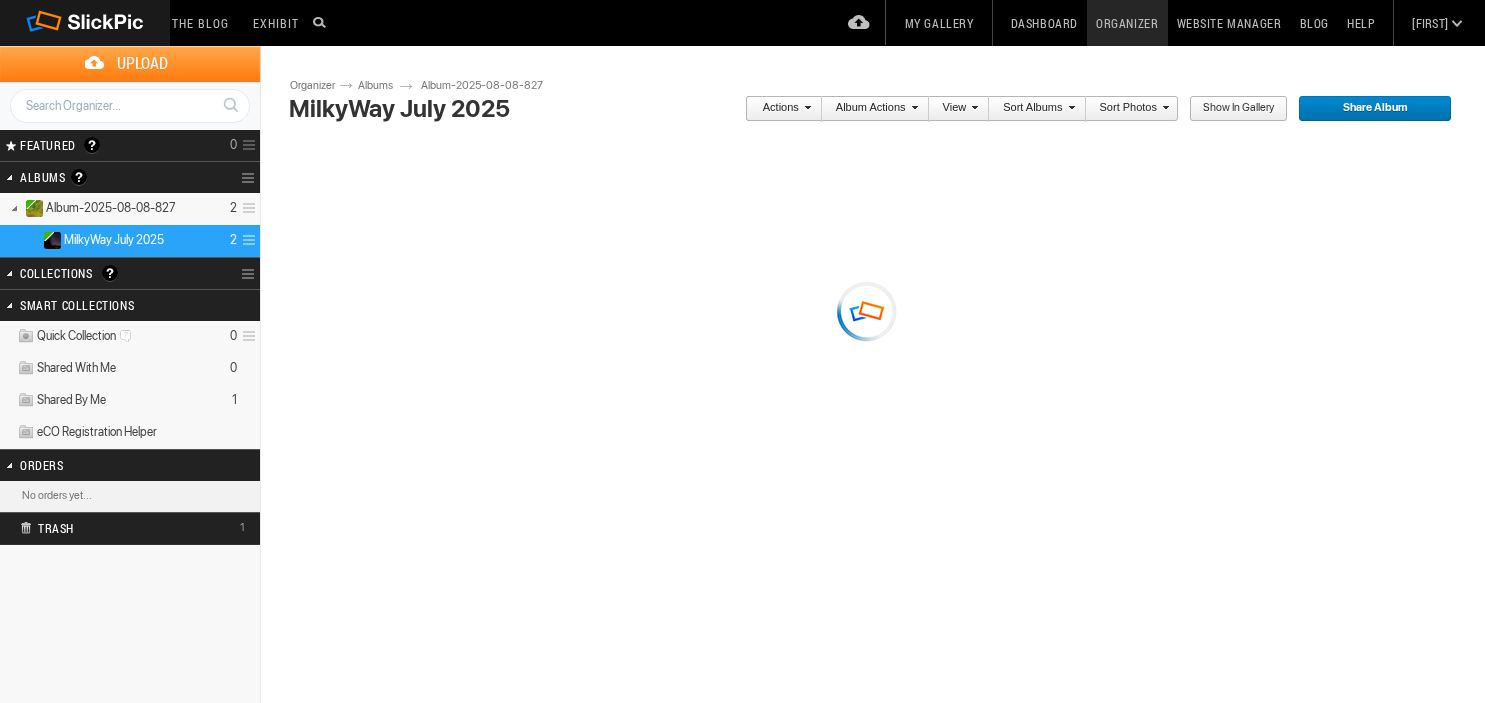 scroll, scrollTop: 0, scrollLeft: 0, axis: both 